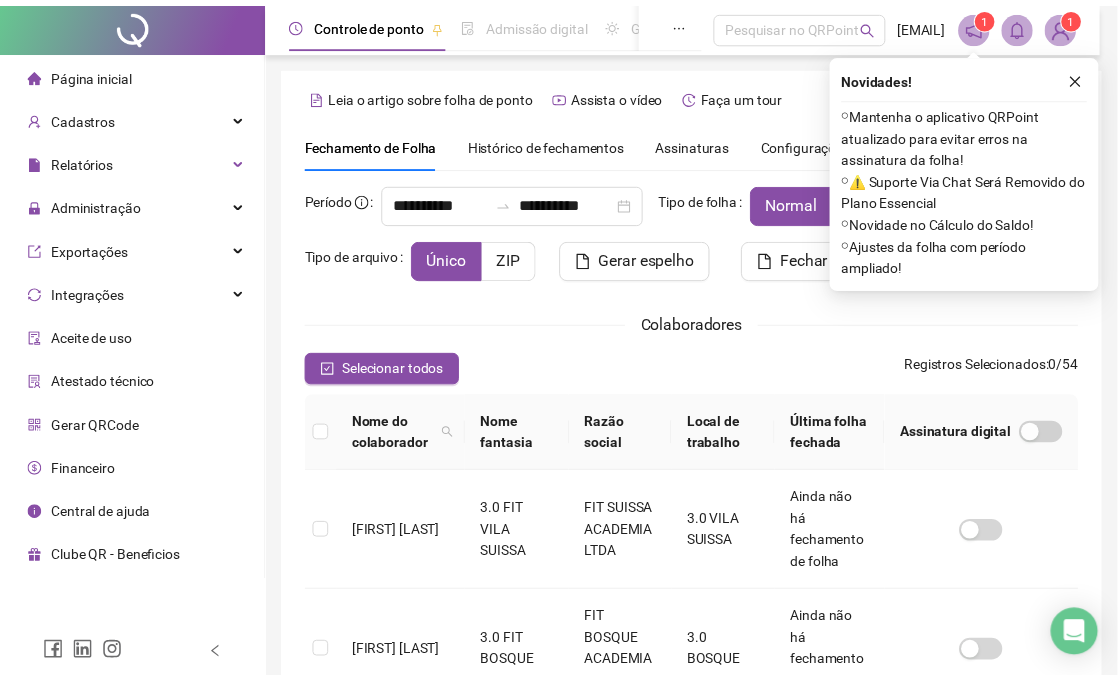 scroll, scrollTop: 104, scrollLeft: 0, axis: vertical 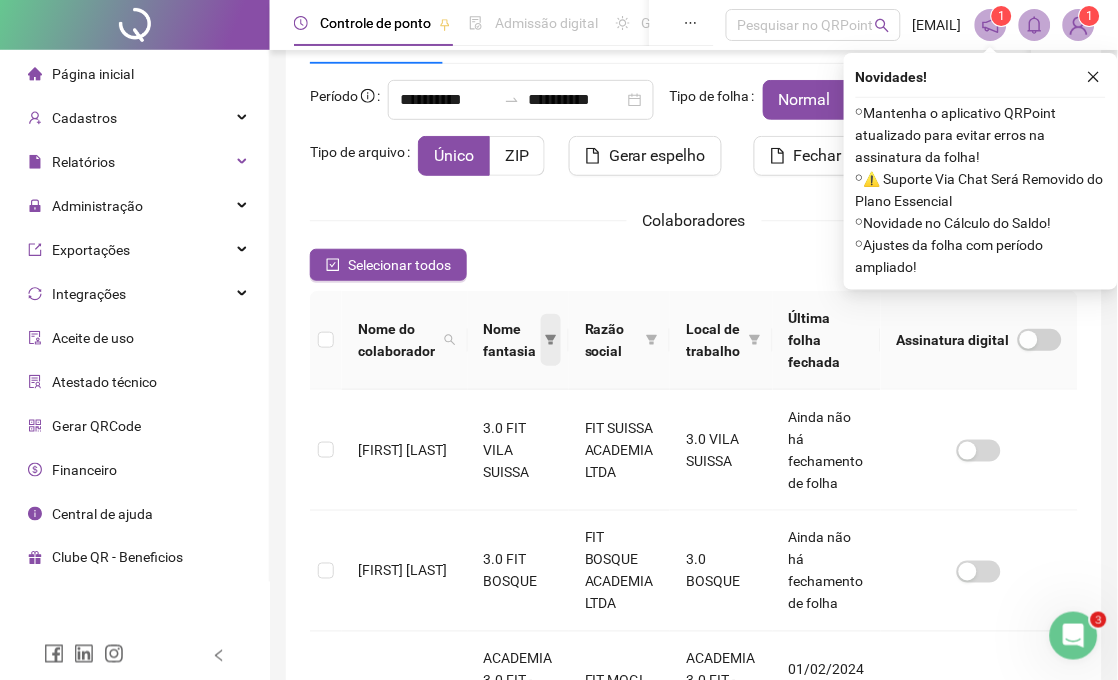 click 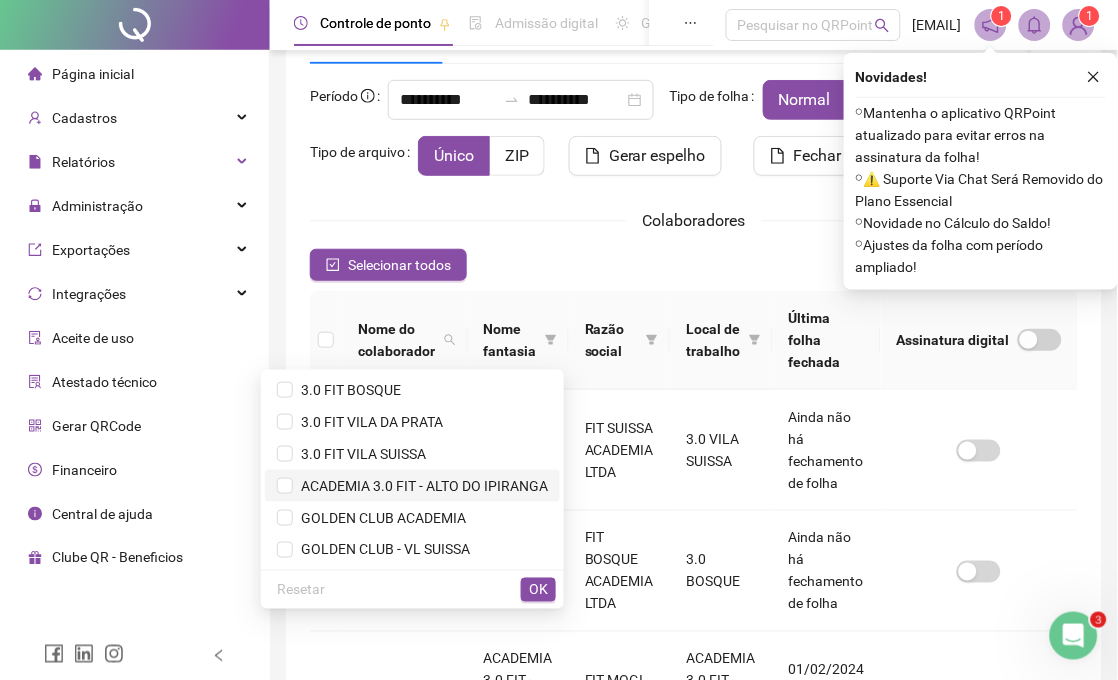 click on "ACADEMIA 3.0 FIT - ALTO DO IPIRANGA" at bounding box center (420, 486) 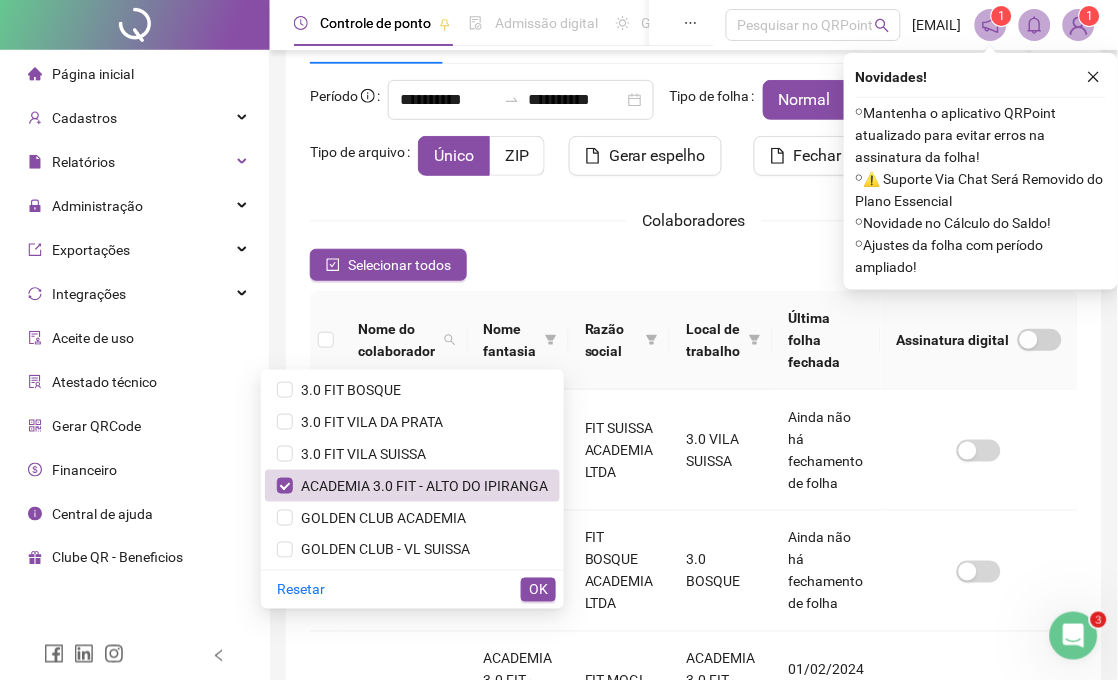 drag, startPoint x: 533, startPoint y: 585, endPoint x: 553, endPoint y: 573, distance: 23.323807 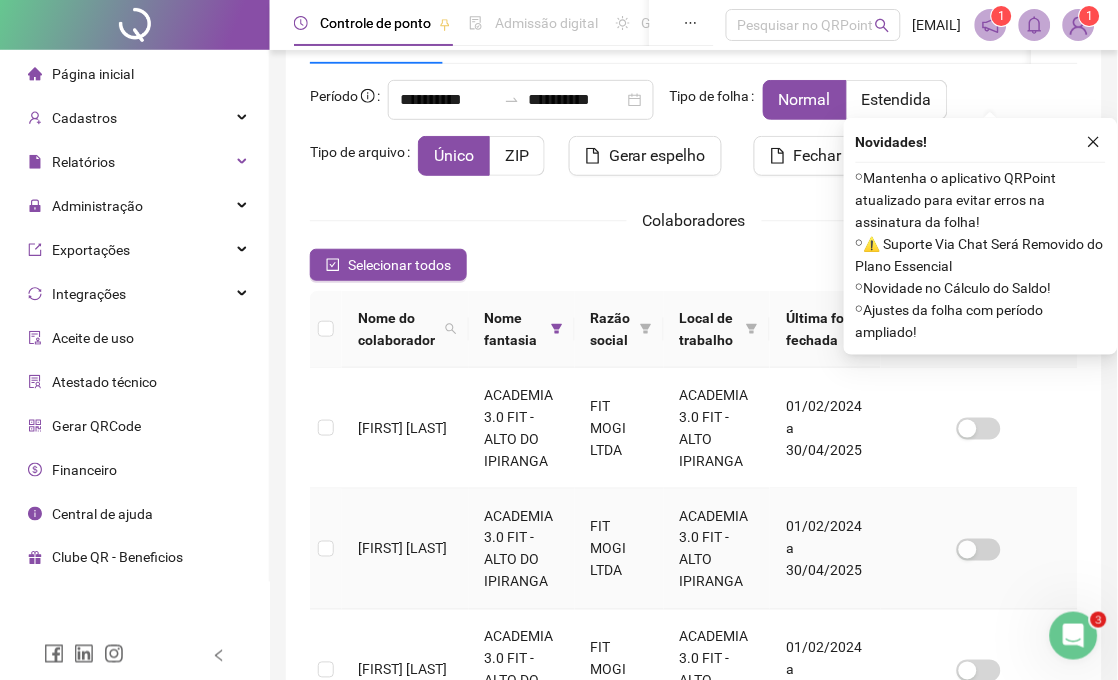 scroll, scrollTop: 215, scrollLeft: 0, axis: vertical 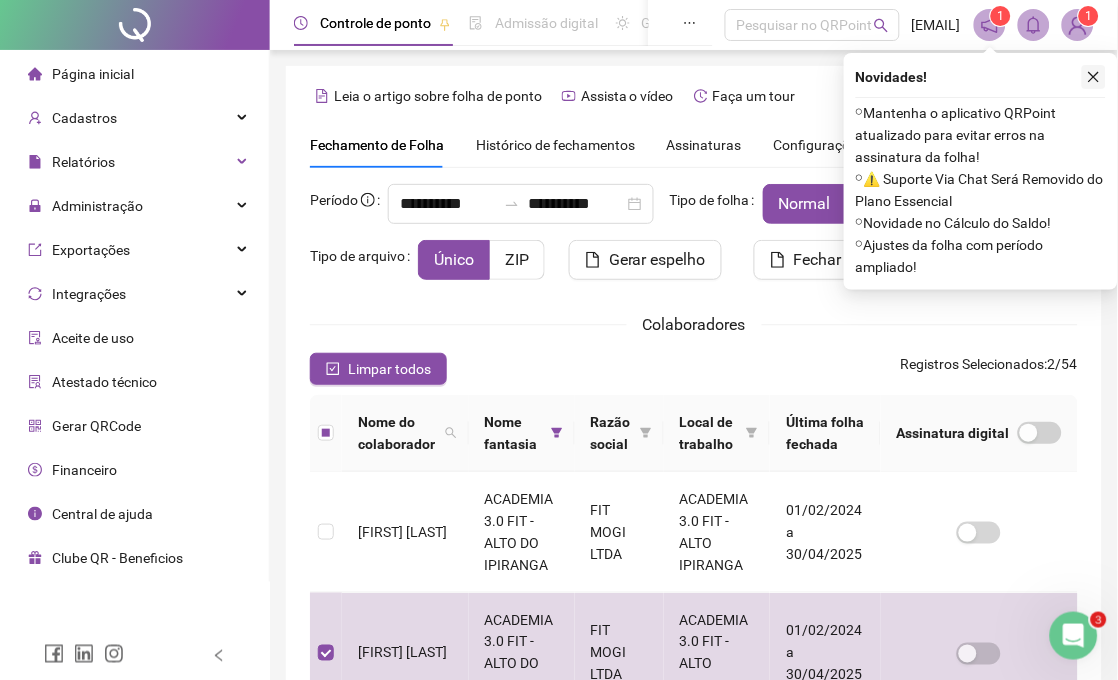 click 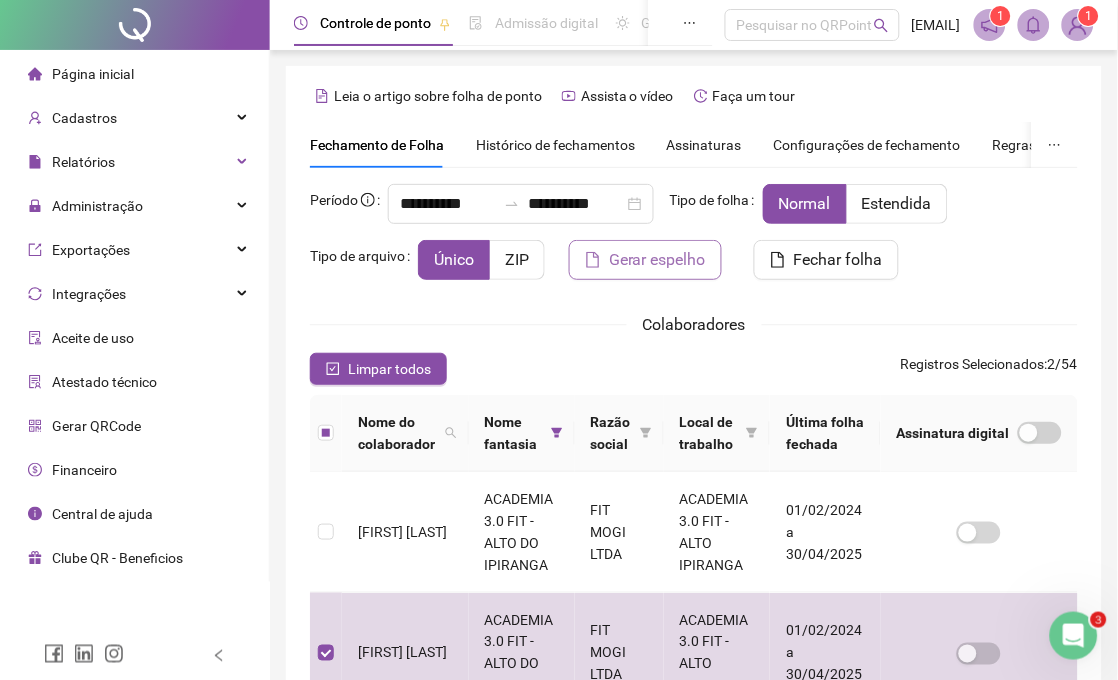 click on "Gerar espelho" at bounding box center (657, 260) 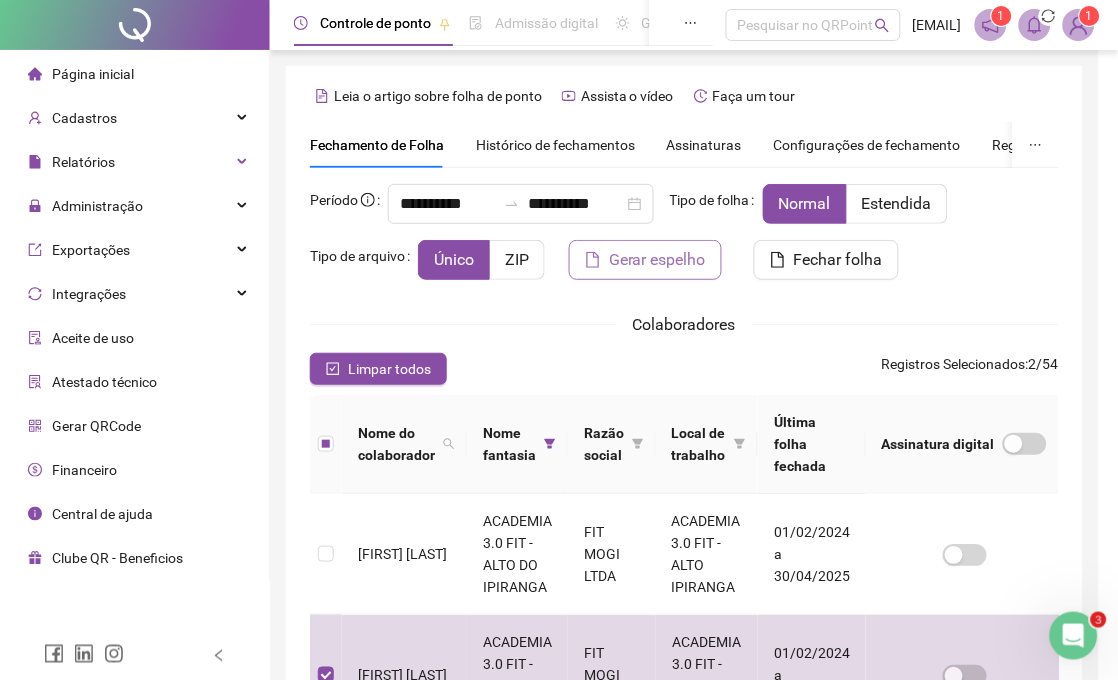 scroll, scrollTop: 104, scrollLeft: 0, axis: vertical 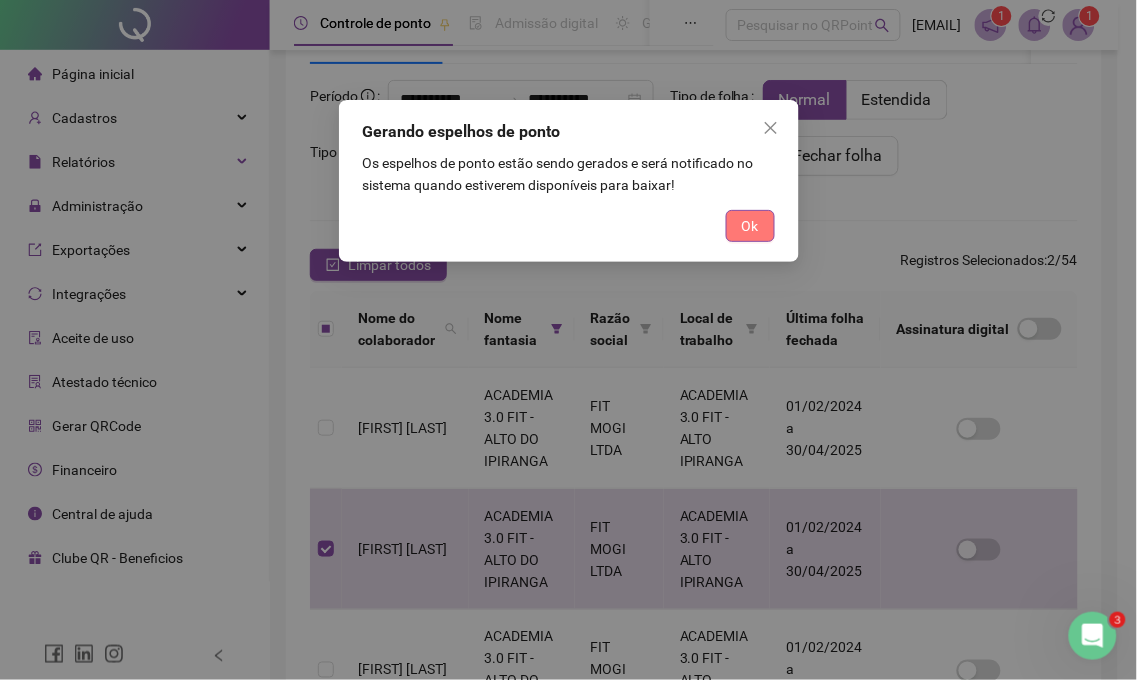 click on "Ok" at bounding box center (750, 226) 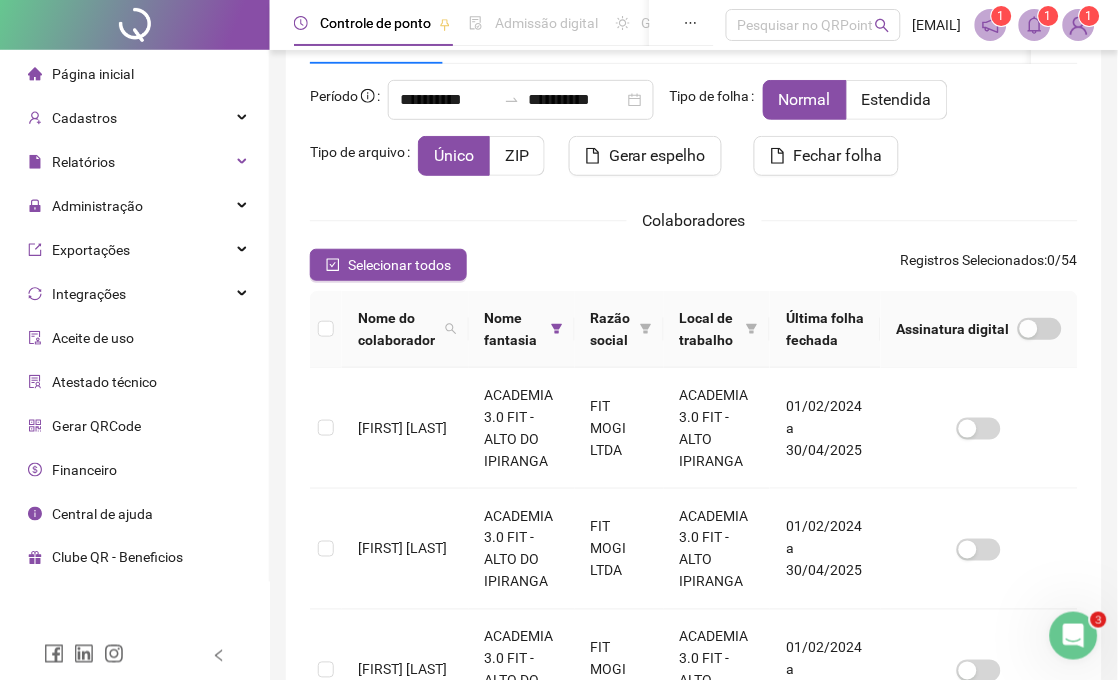click 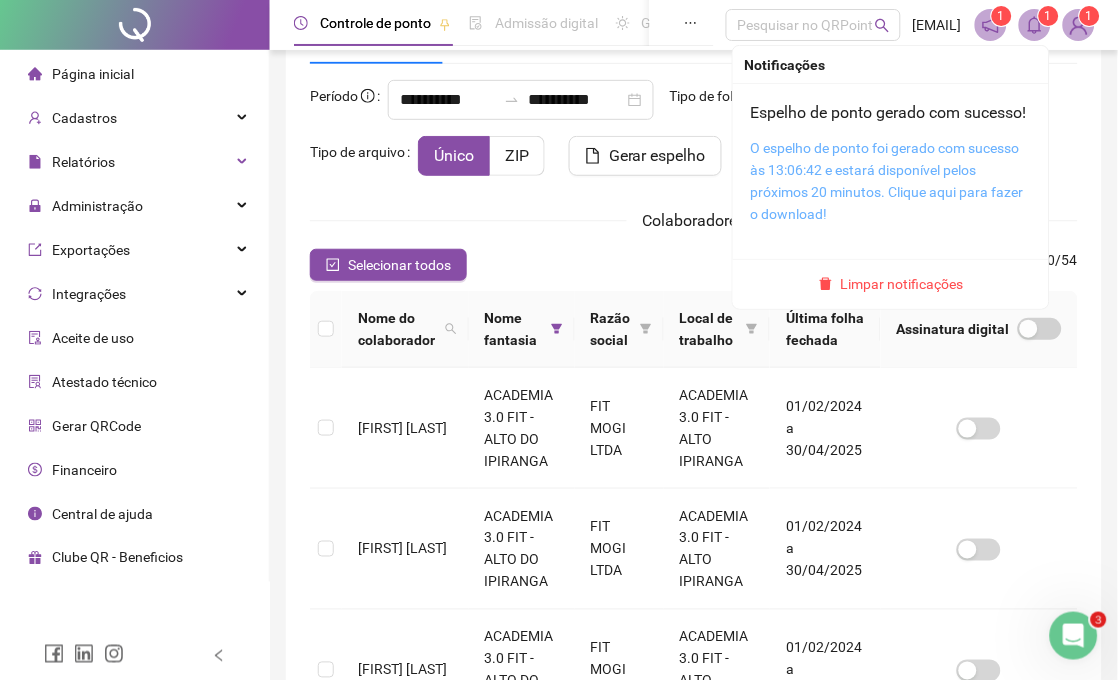 click on "O espelho de ponto foi gerado com sucesso às 13:06:42 e estará disponível pelos próximos 20 minutos.
Clique aqui para fazer o download!" at bounding box center (887, 181) 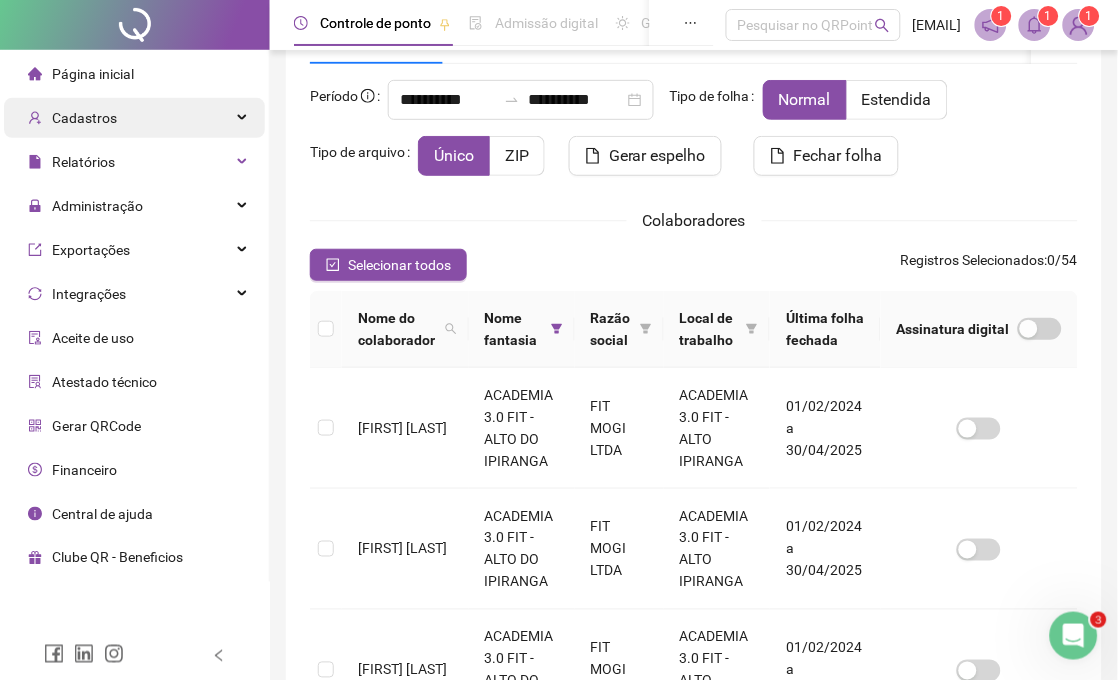 click on "Cadastros" at bounding box center [84, 118] 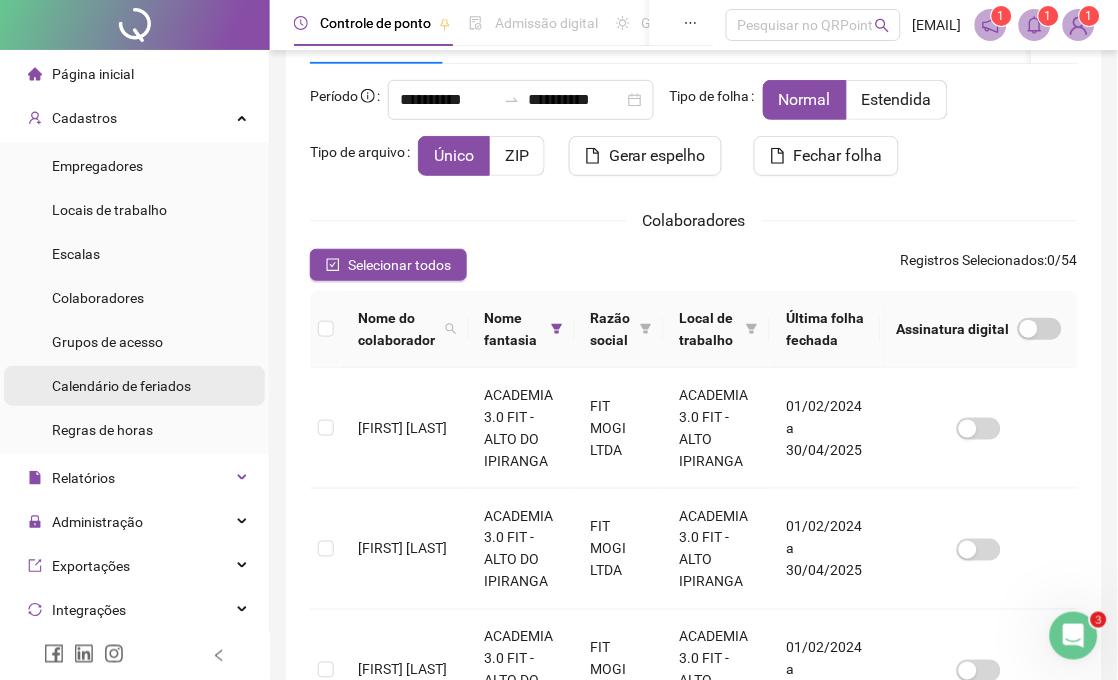 click on "Calendário de feriados" at bounding box center (134, 386) 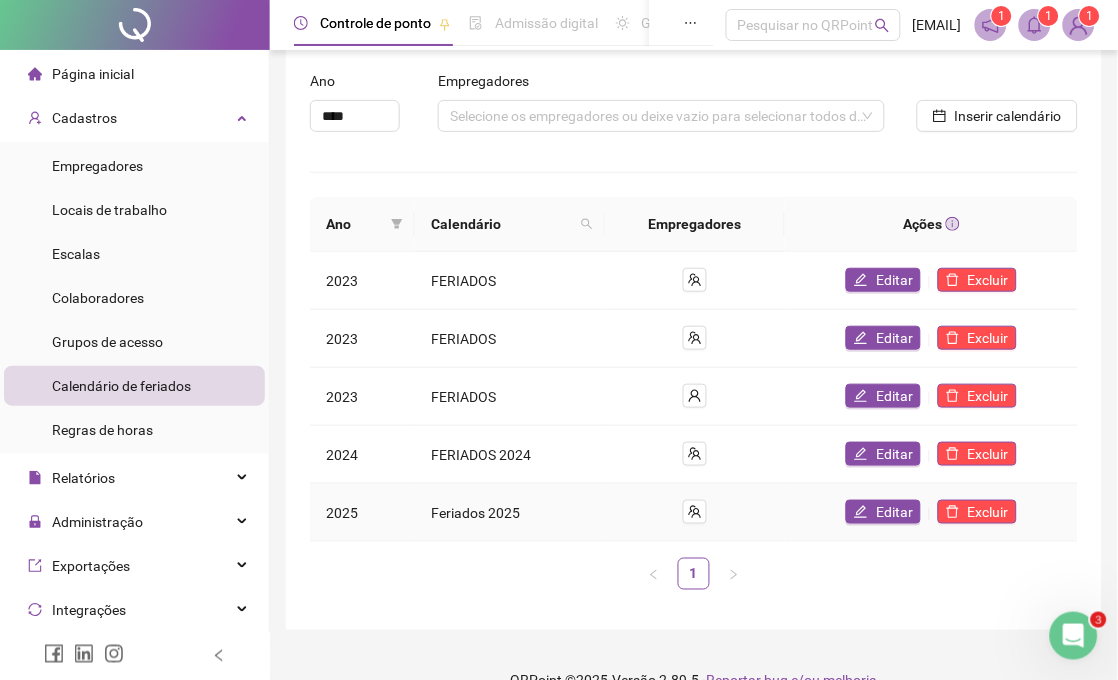 scroll, scrollTop: 110, scrollLeft: 0, axis: vertical 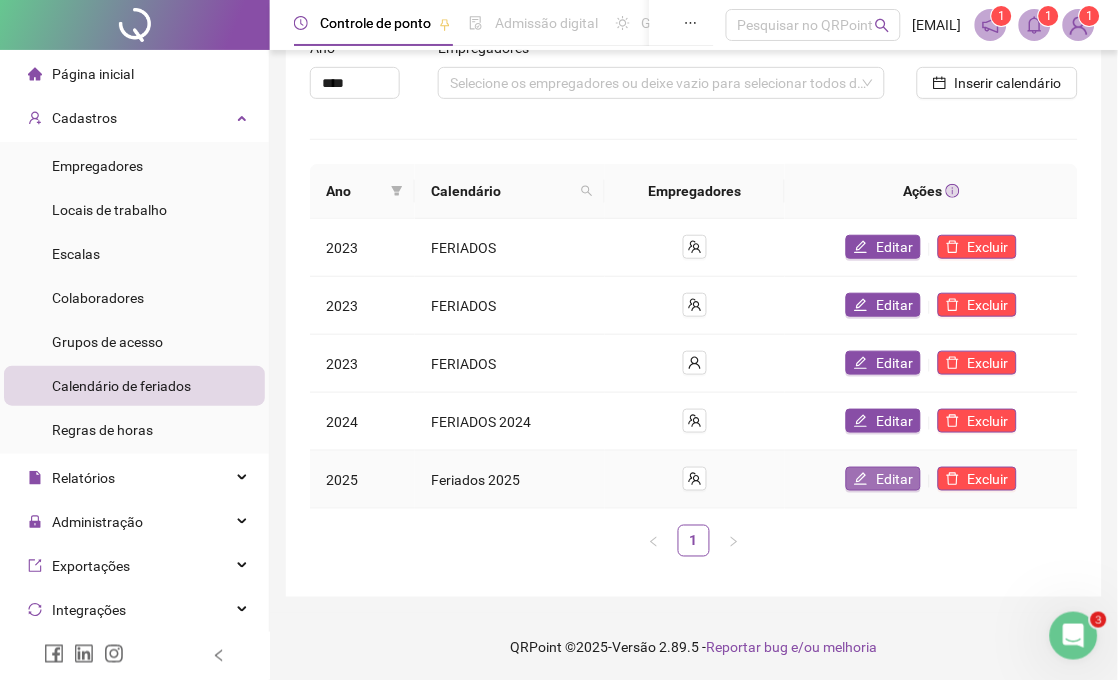 click on "Editar" at bounding box center (883, 479) 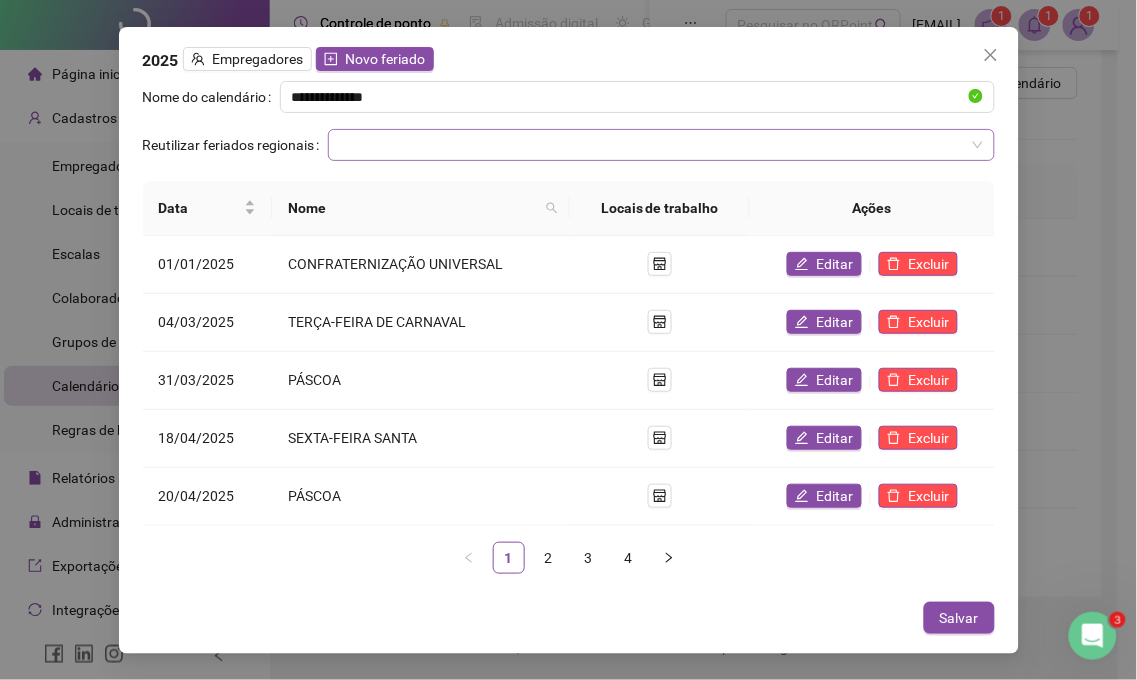 click at bounding box center (652, 145) 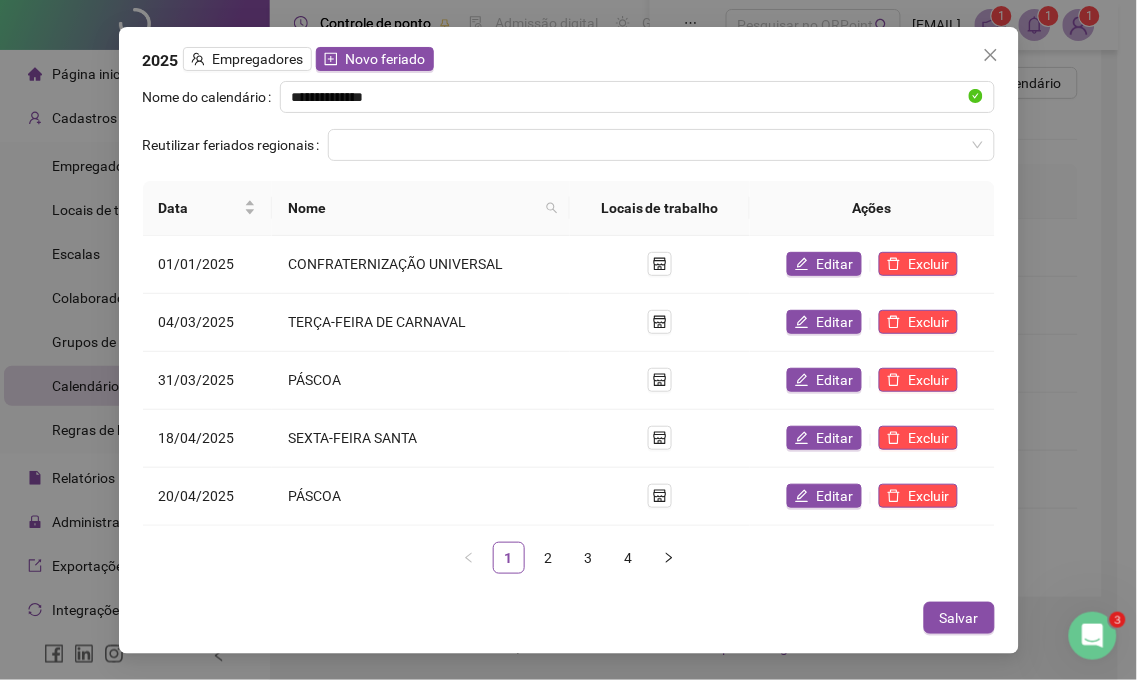 click on "2025   Empregadores   Novo feriado" at bounding box center (569, 60) 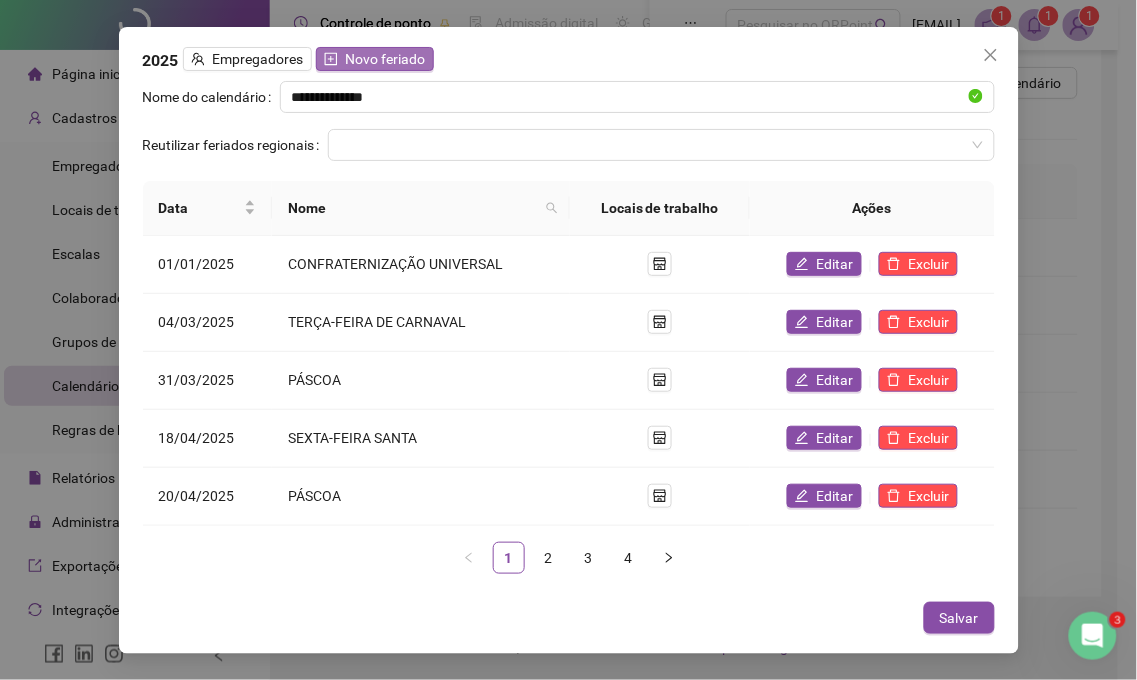 click on "Novo feriado" at bounding box center [386, 59] 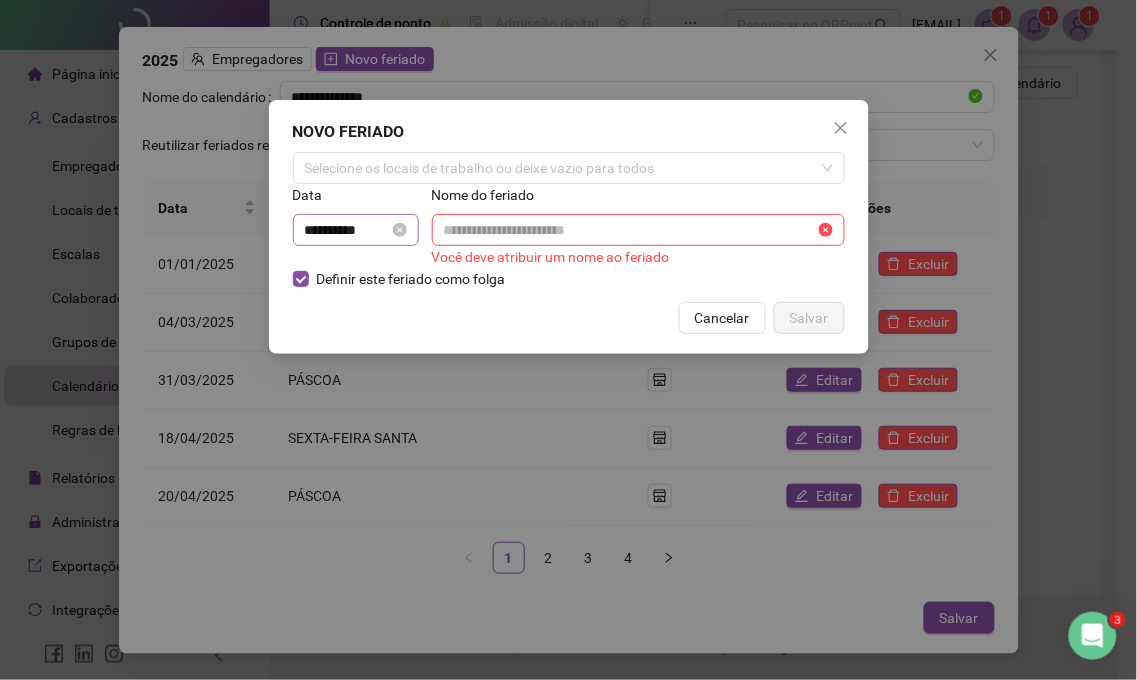 click on "**********" at bounding box center (356, 230) 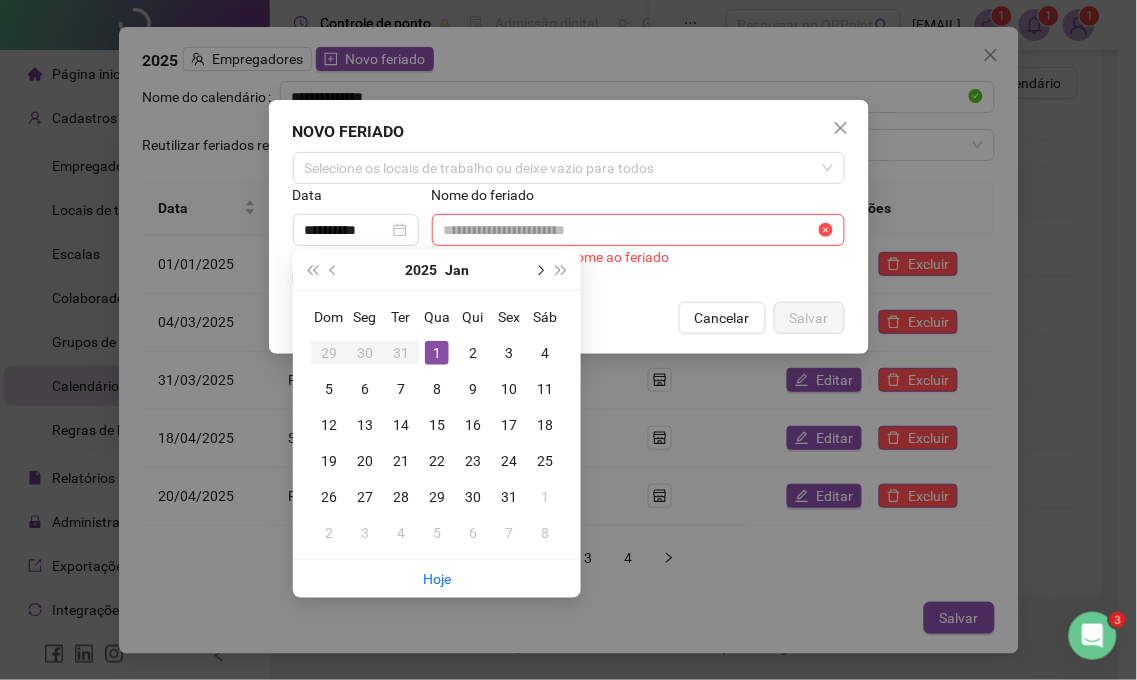 click at bounding box center [539, 270] 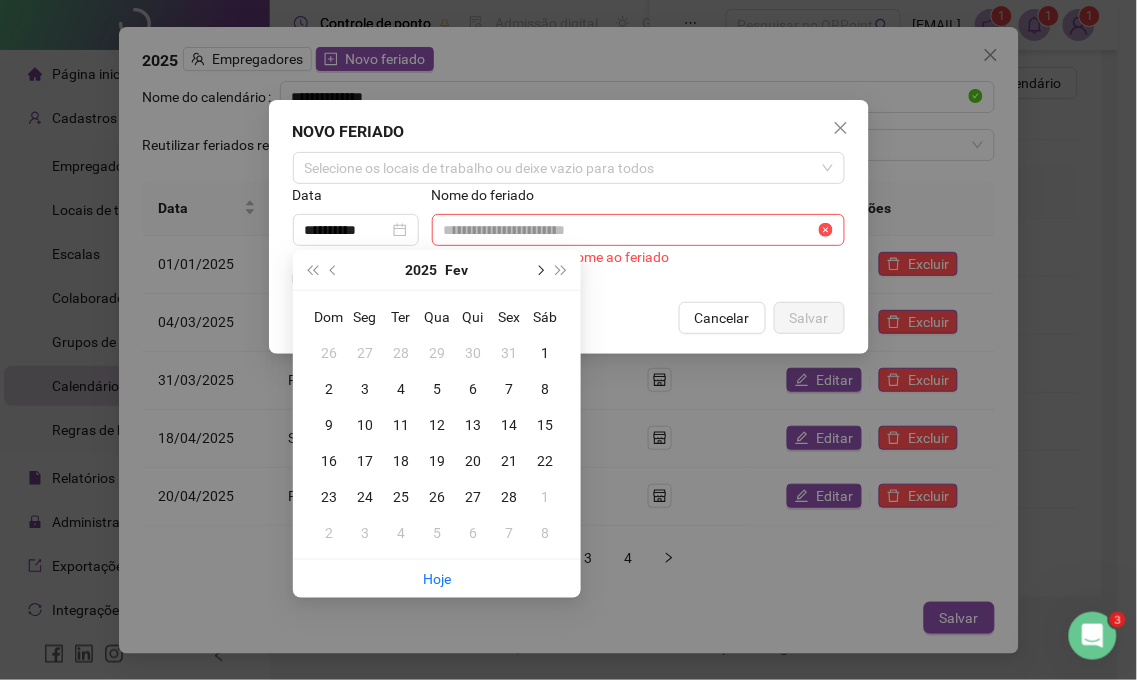 click at bounding box center (539, 270) 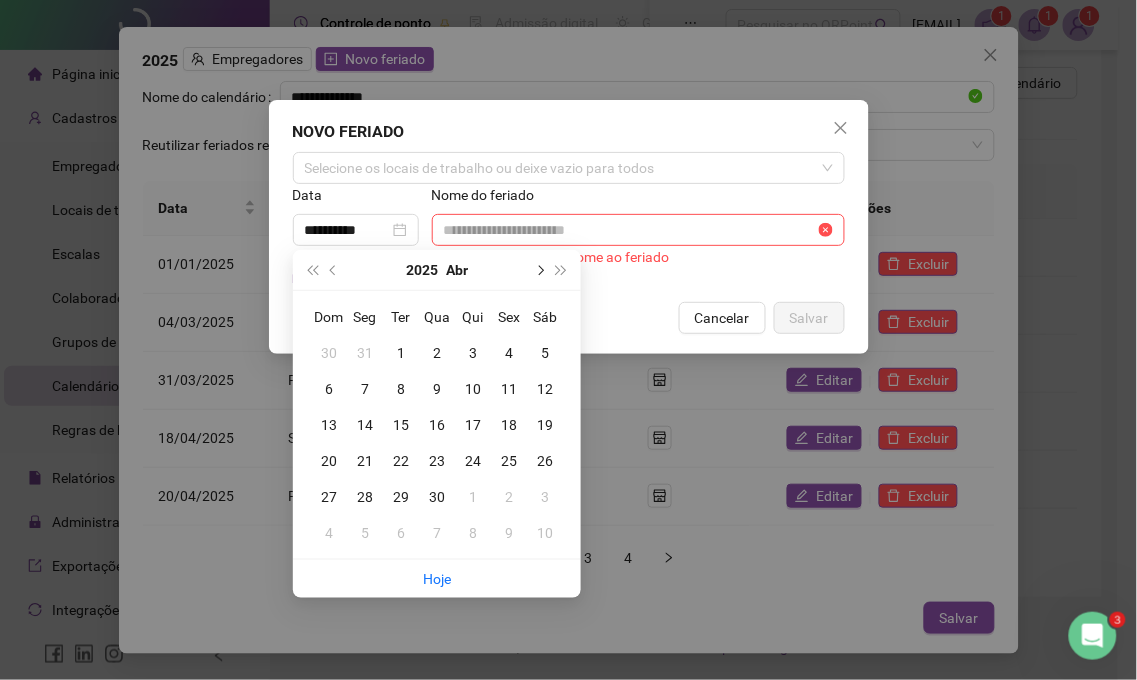 click at bounding box center (539, 270) 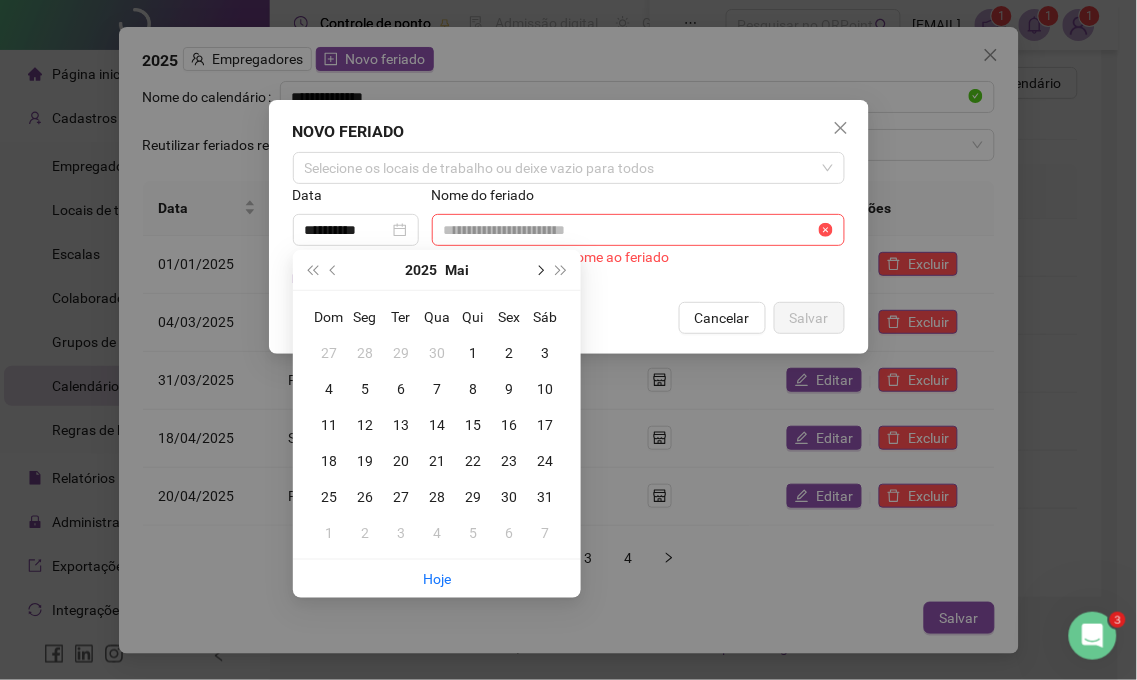 click at bounding box center (539, 270) 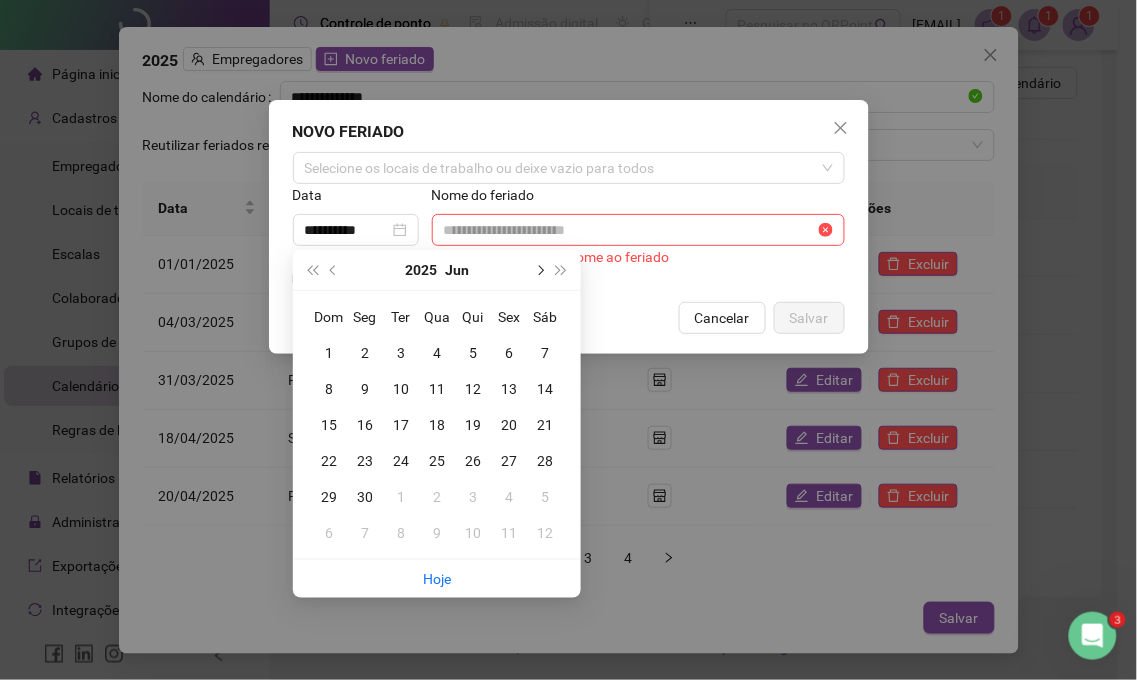 click at bounding box center [539, 270] 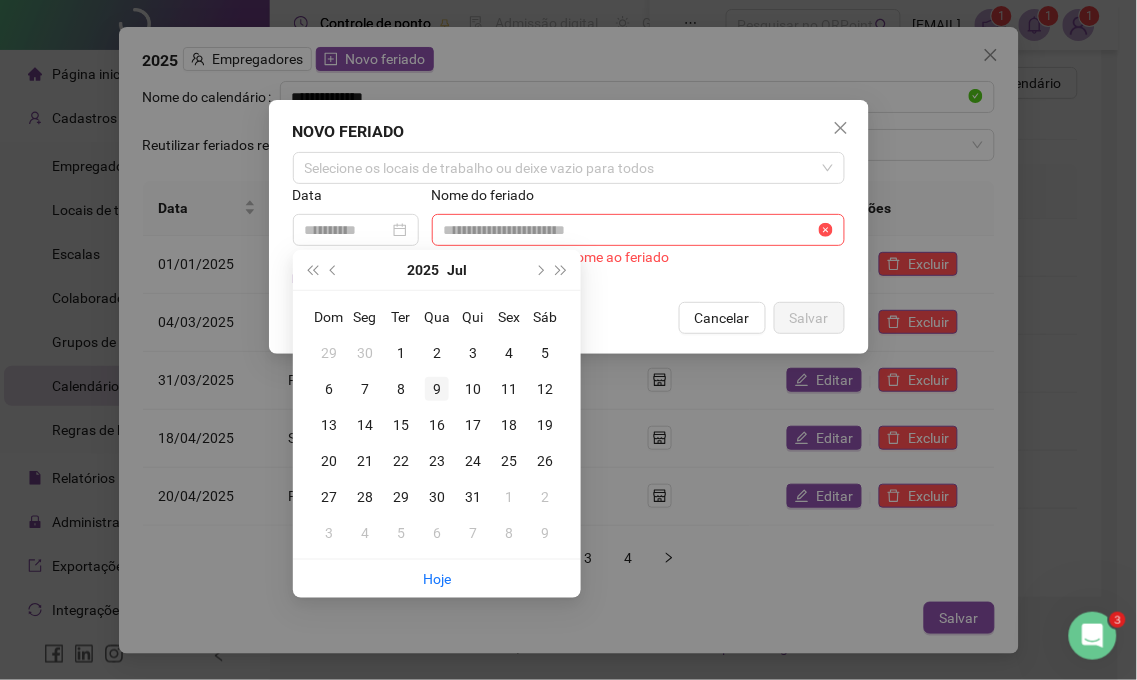 type on "**********" 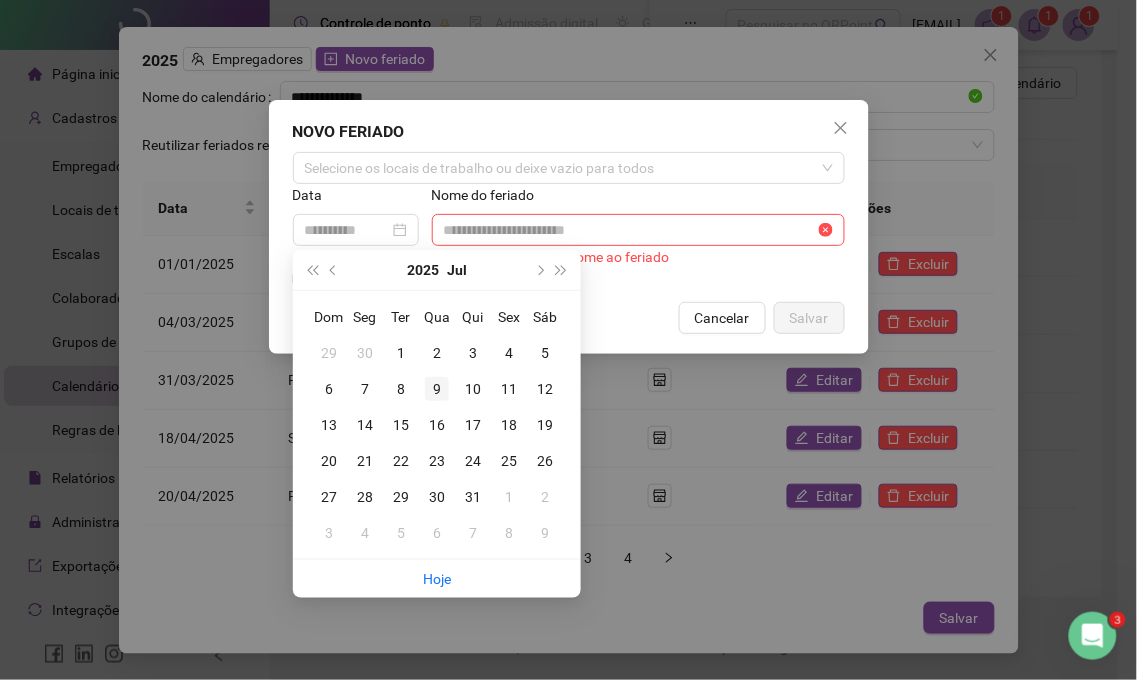 click on "9" at bounding box center [437, 389] 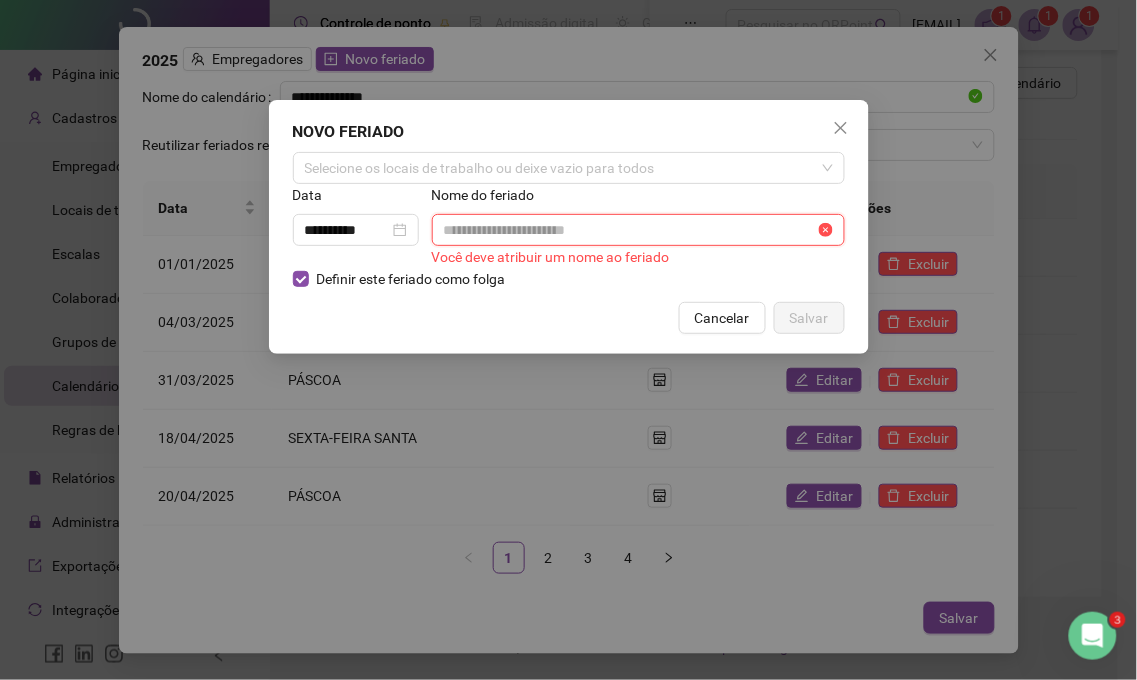 click at bounding box center (629, 230) 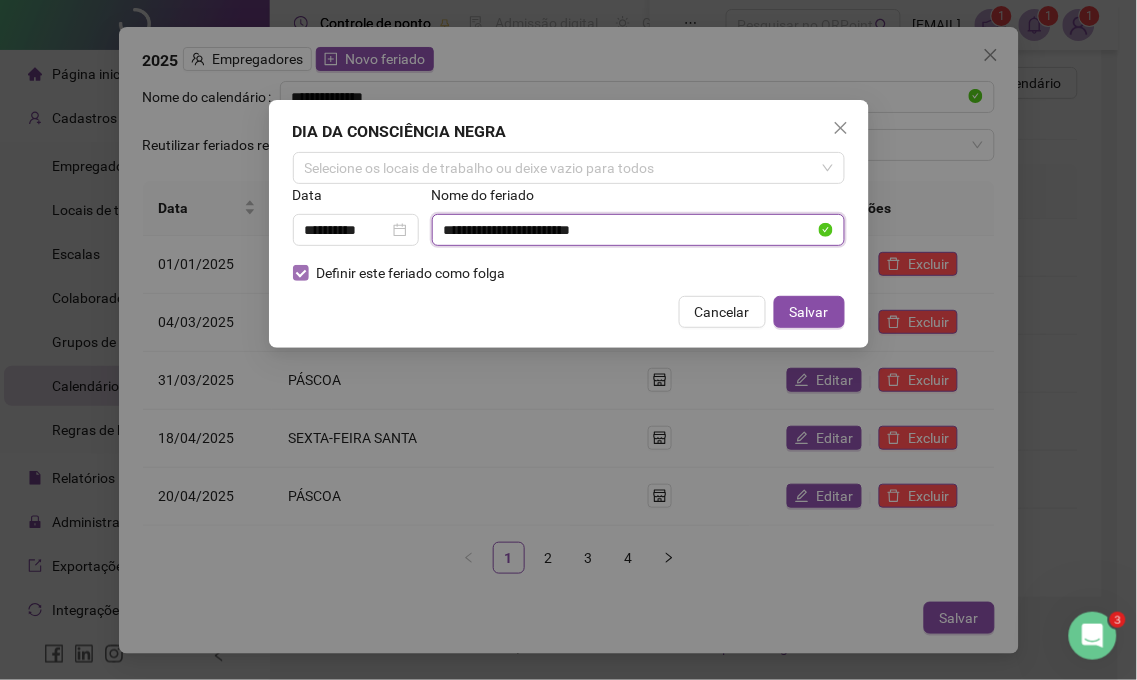 drag, startPoint x: 641, startPoint y: 232, endPoint x: 387, endPoint y: 277, distance: 257.9554 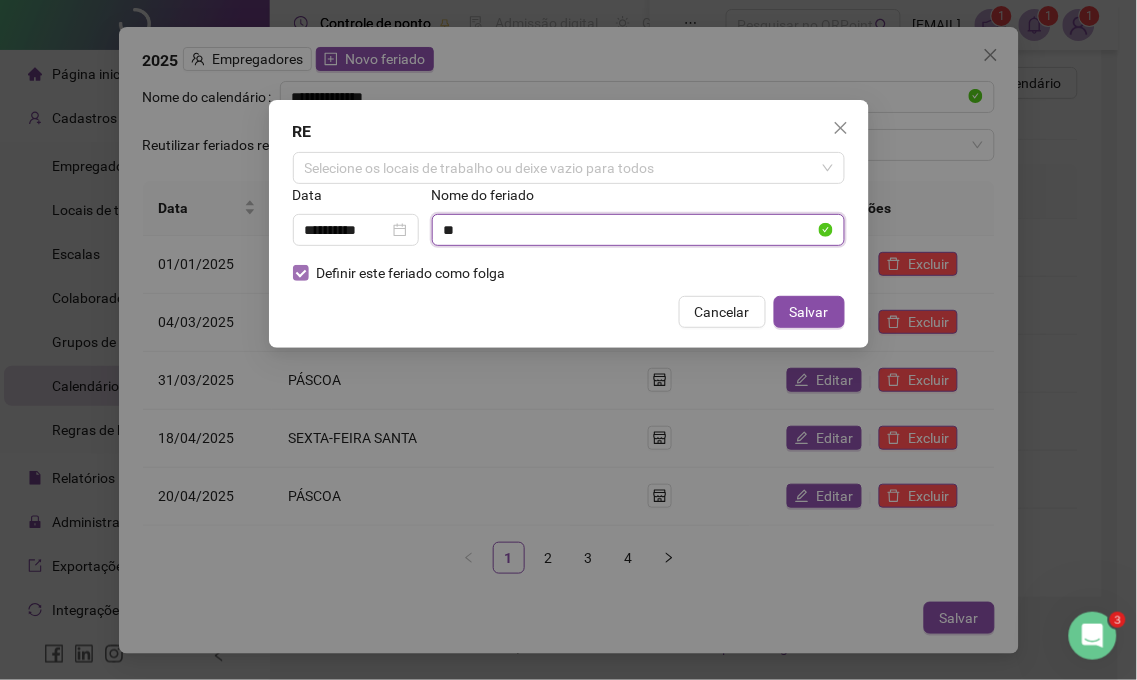 type on "*" 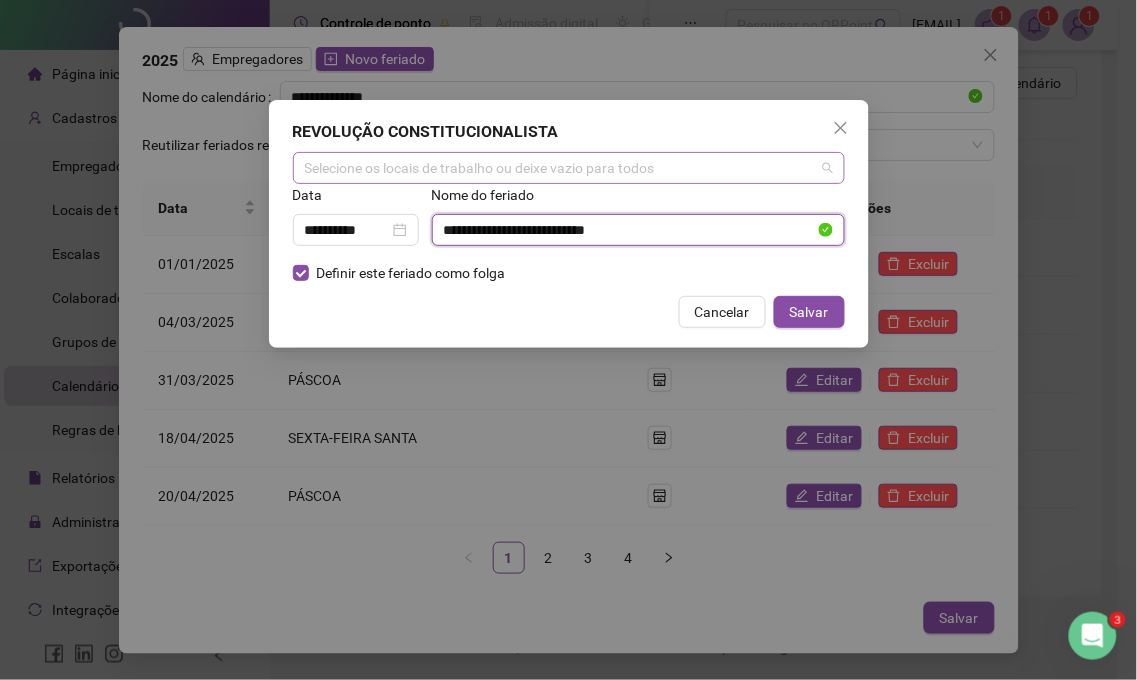 click on "Selecione os locais de trabalho ou deixe vazio para todos" at bounding box center [569, 168] 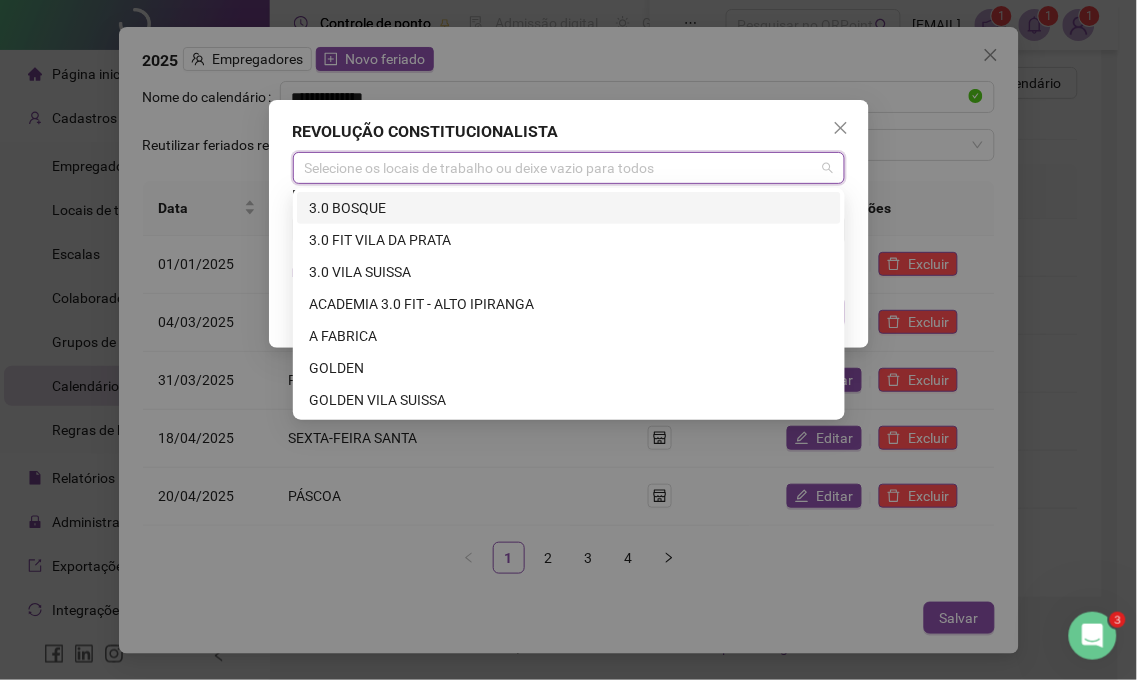 click on "3.0 BOSQUE" at bounding box center (569, 208) 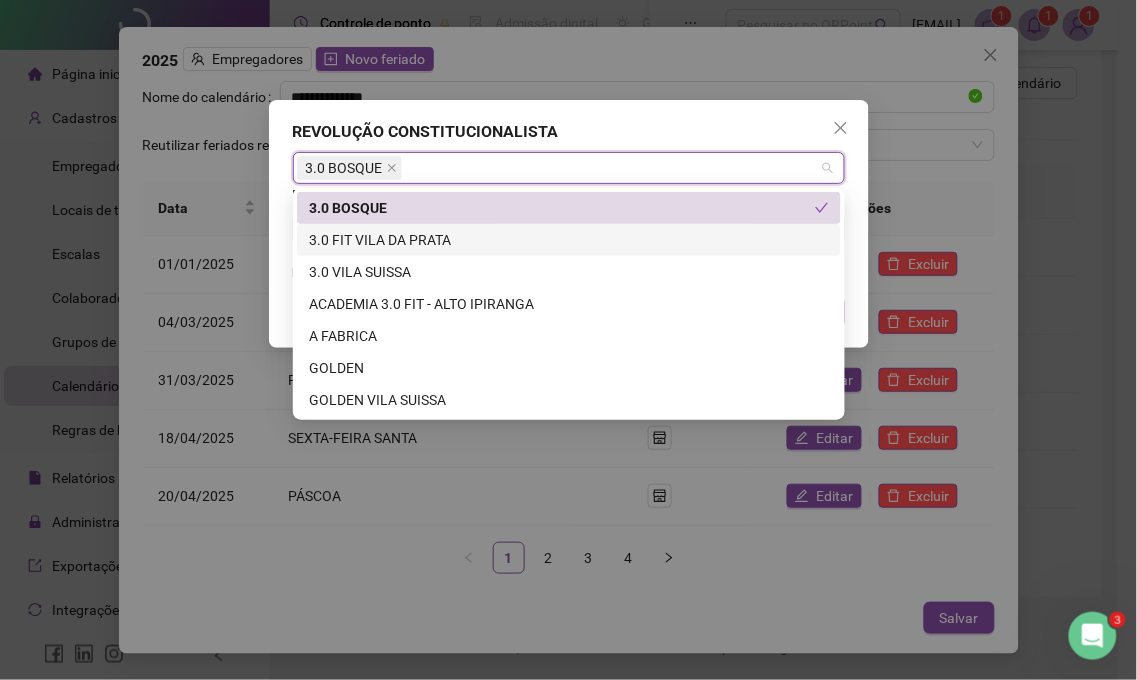 click on "3.0 FIT VILA DA PRATA" at bounding box center [569, 240] 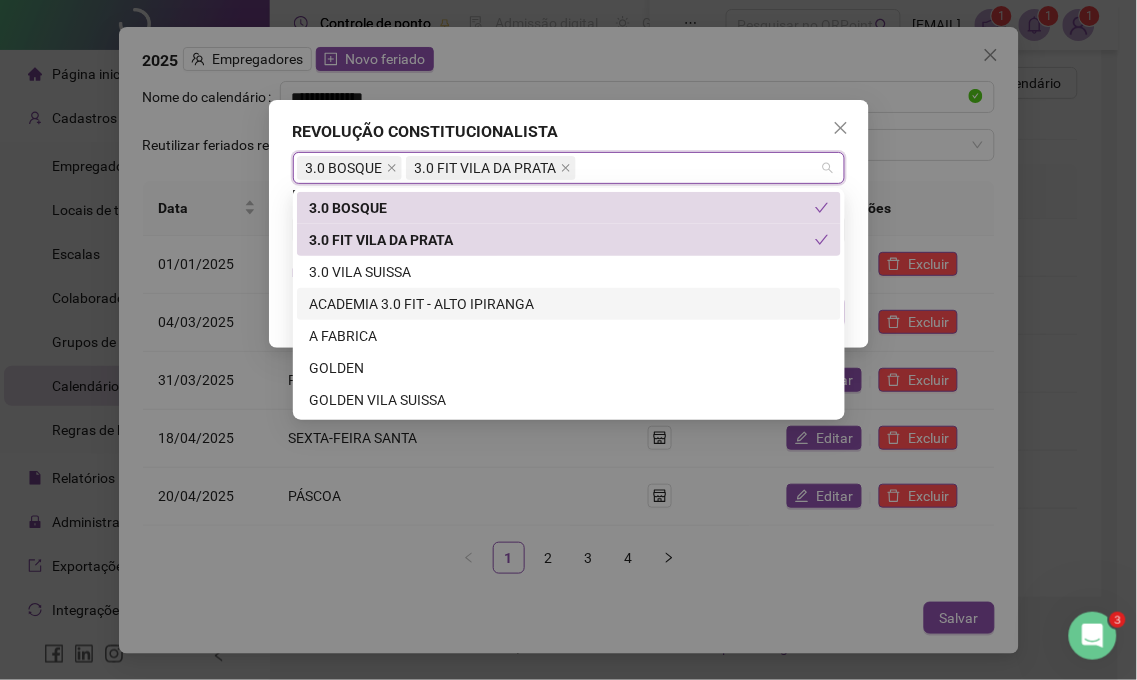 click on "ACADEMIA 3.0 FIT - ALTO IPIRANGA" at bounding box center (569, 304) 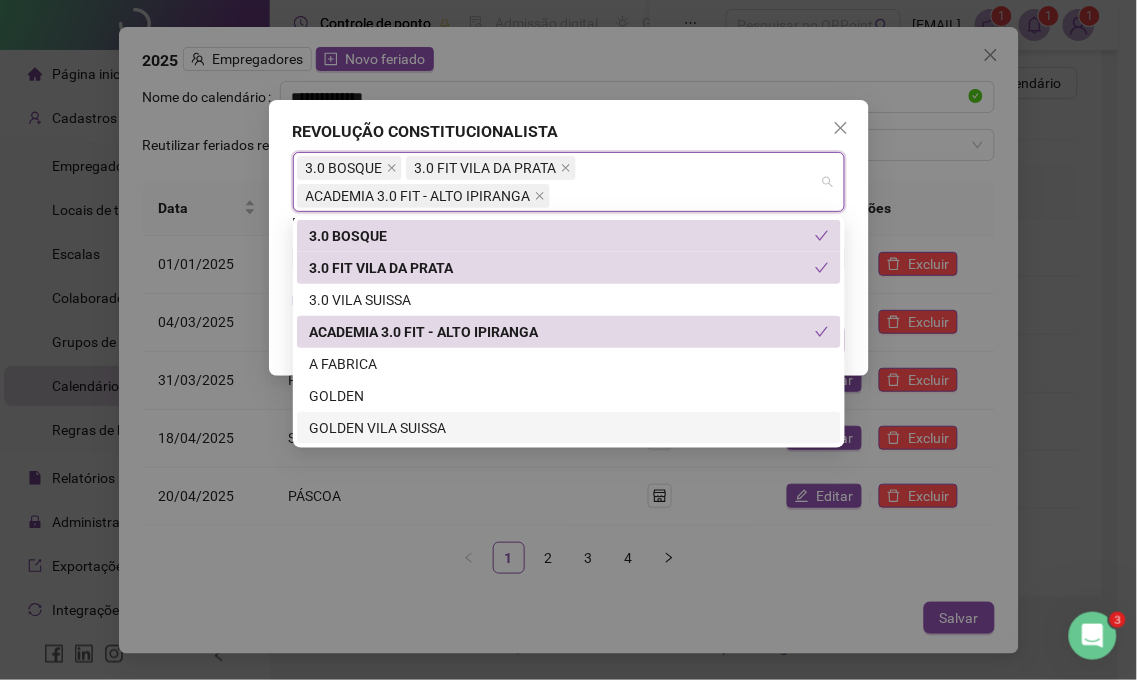 click on "GOLDEN VILA SUISSA" at bounding box center [569, 428] 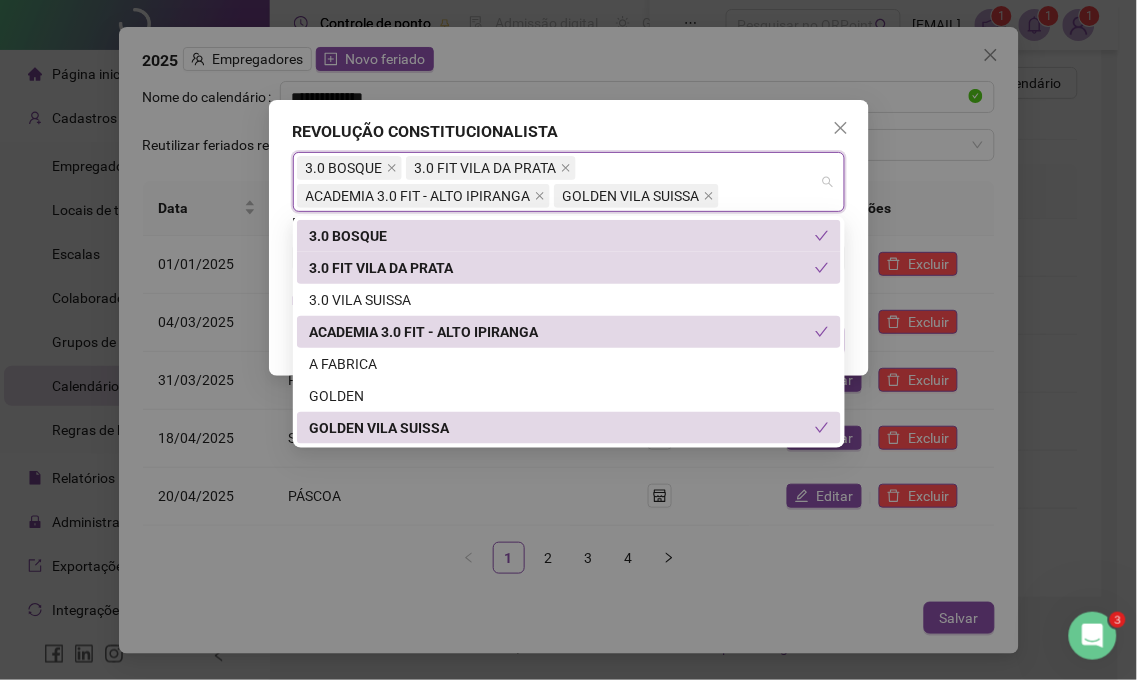 click on "**********" at bounding box center [568, 340] 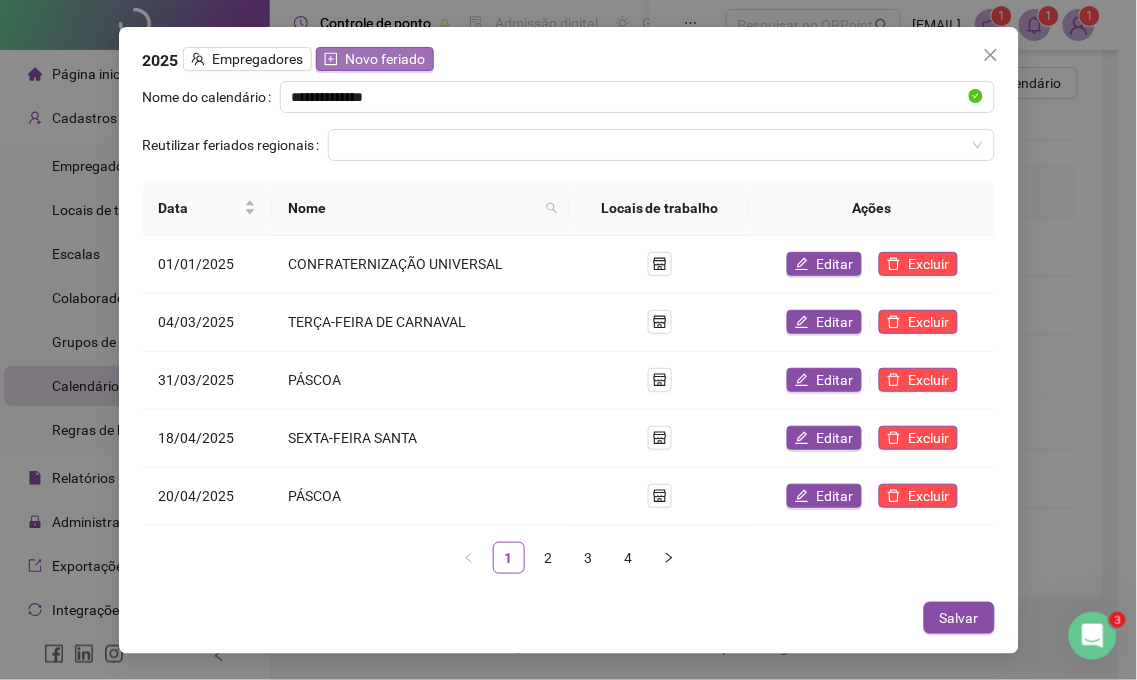 click on "Novo feriado" at bounding box center [386, 59] 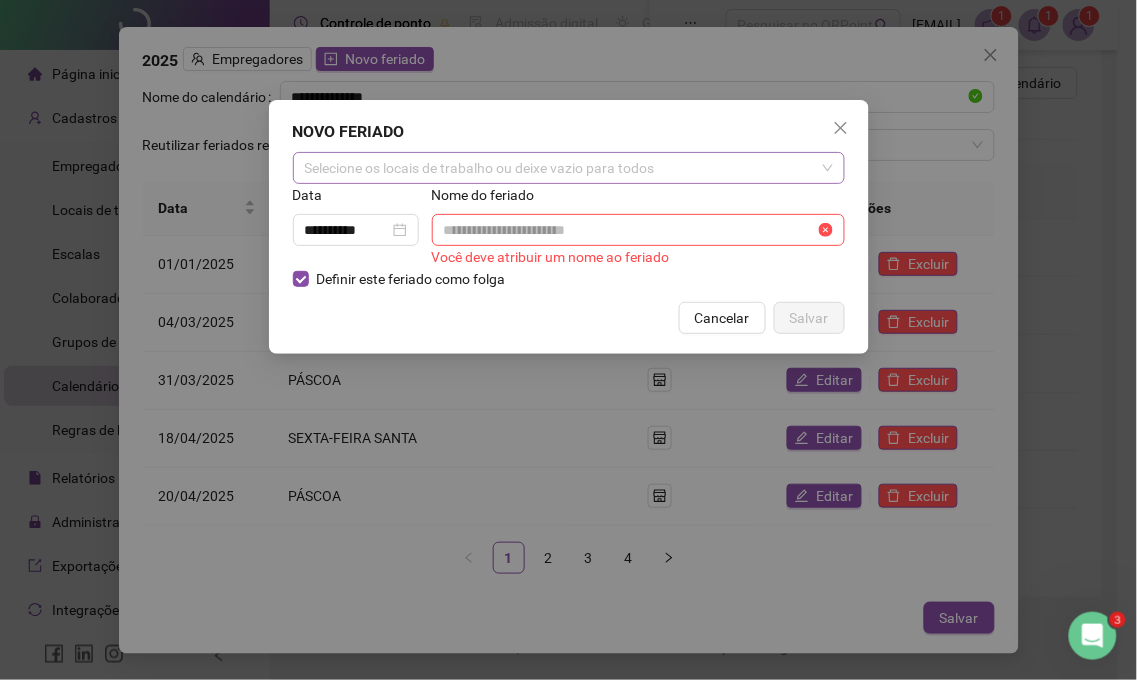 click on "Selecione os locais de trabalho ou deixe vazio para todos" at bounding box center (569, 168) 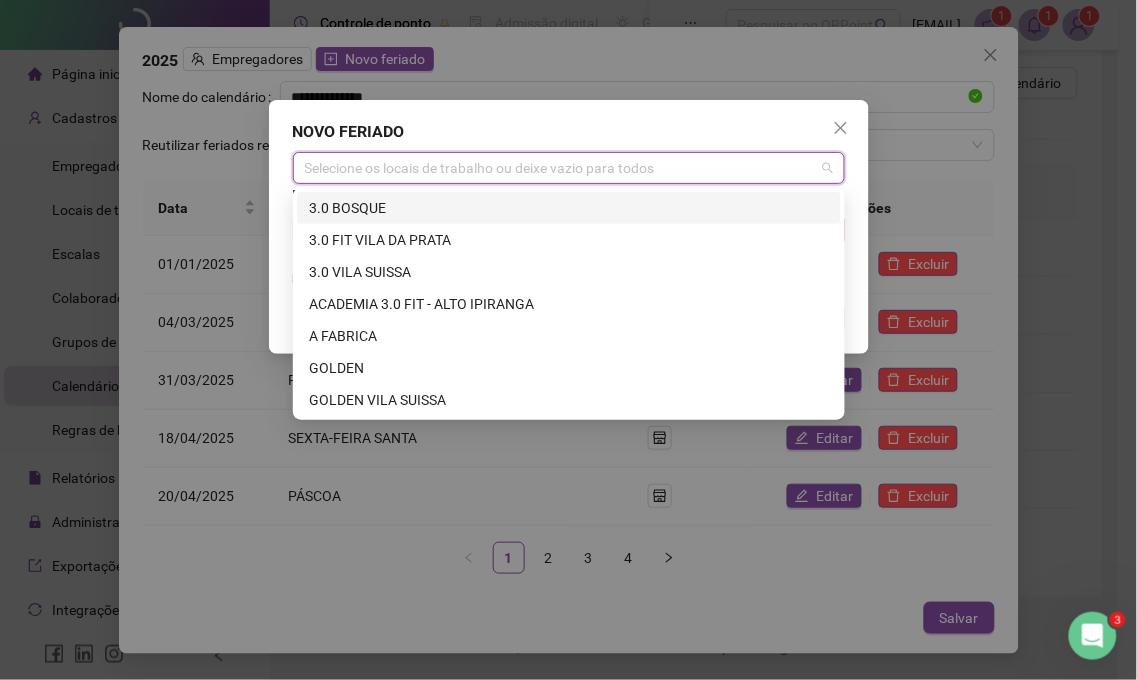 click on "3.0 BOSQUE" at bounding box center [569, 208] 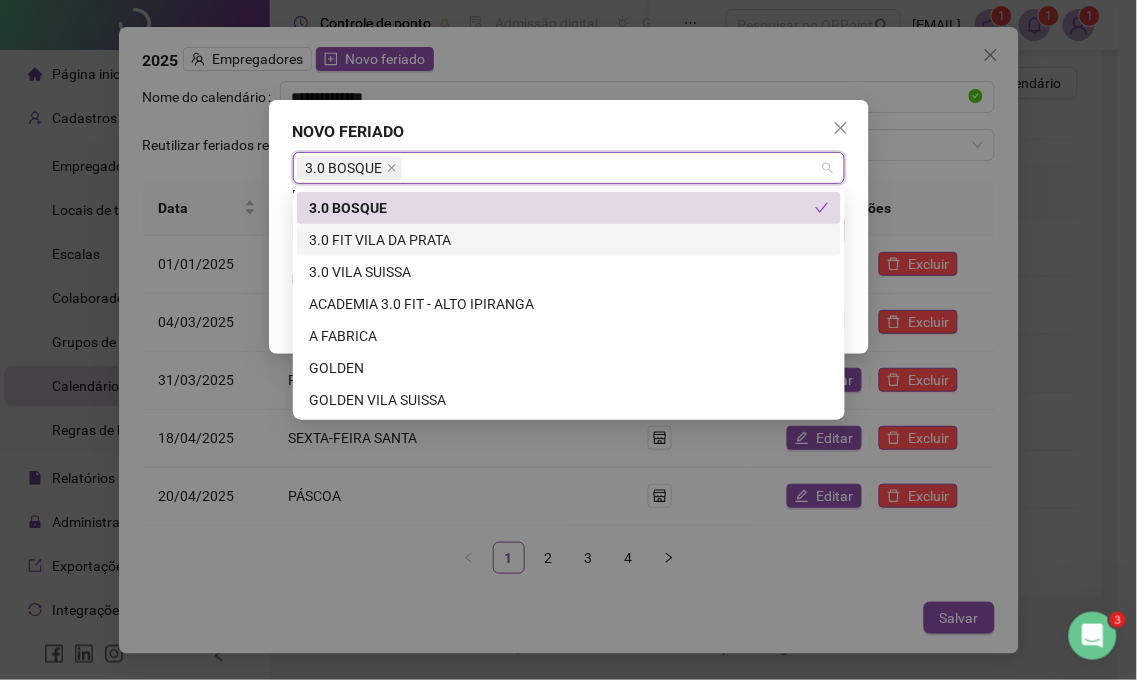 click on "3.0 FIT VILA DA PRATA" at bounding box center [569, 240] 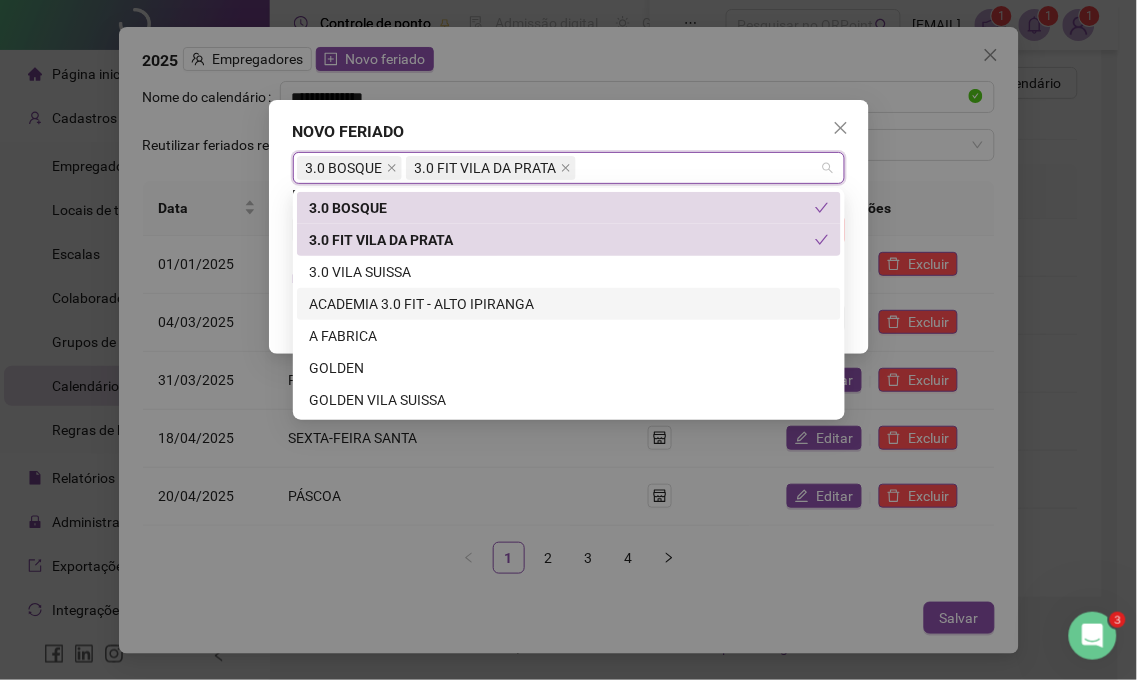 click on "ACADEMIA 3.0 FIT - ALTO IPIRANGA" at bounding box center (569, 304) 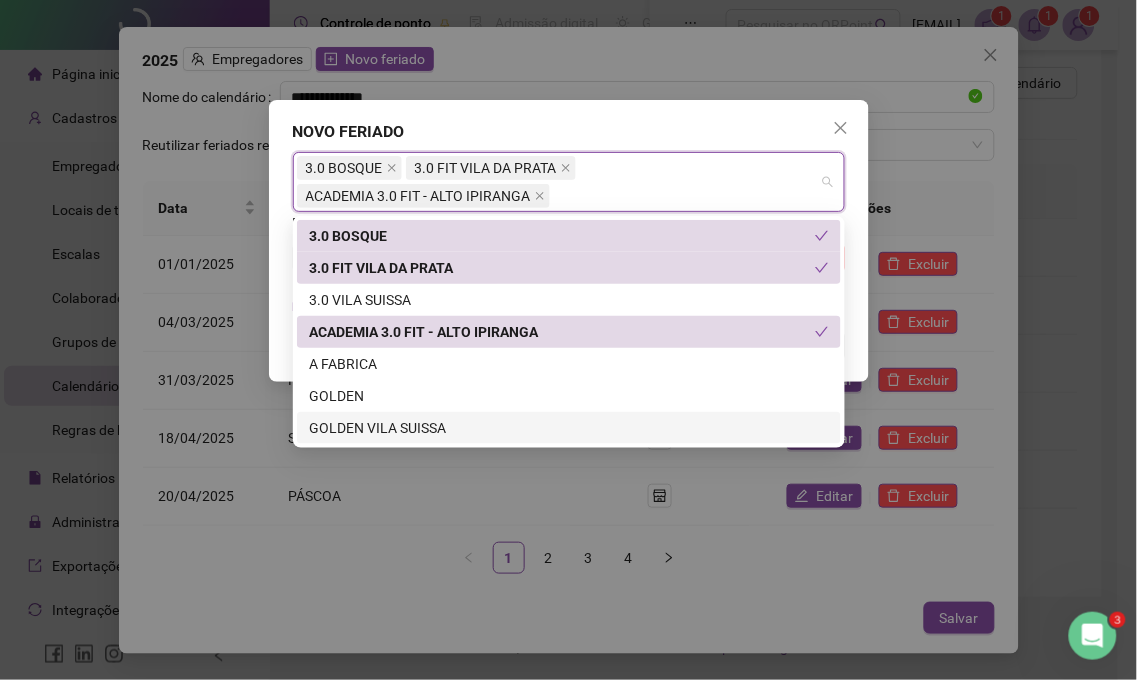 click on "GOLDEN VILA SUISSA" at bounding box center [569, 428] 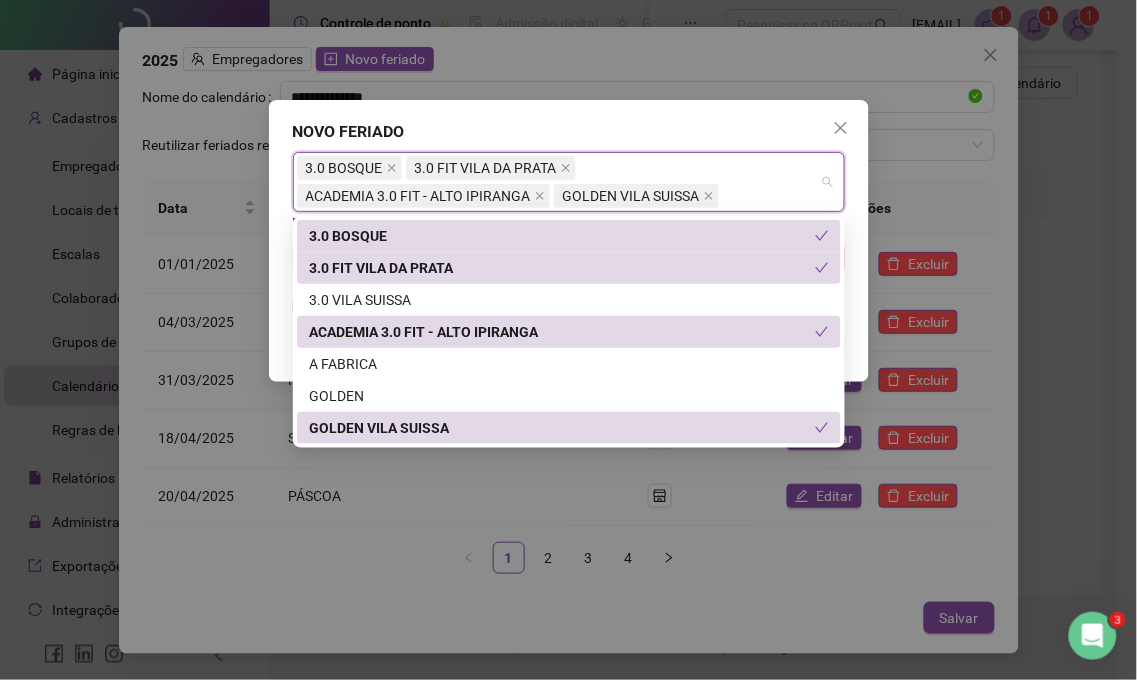 click on "**********" at bounding box center (569, 241) 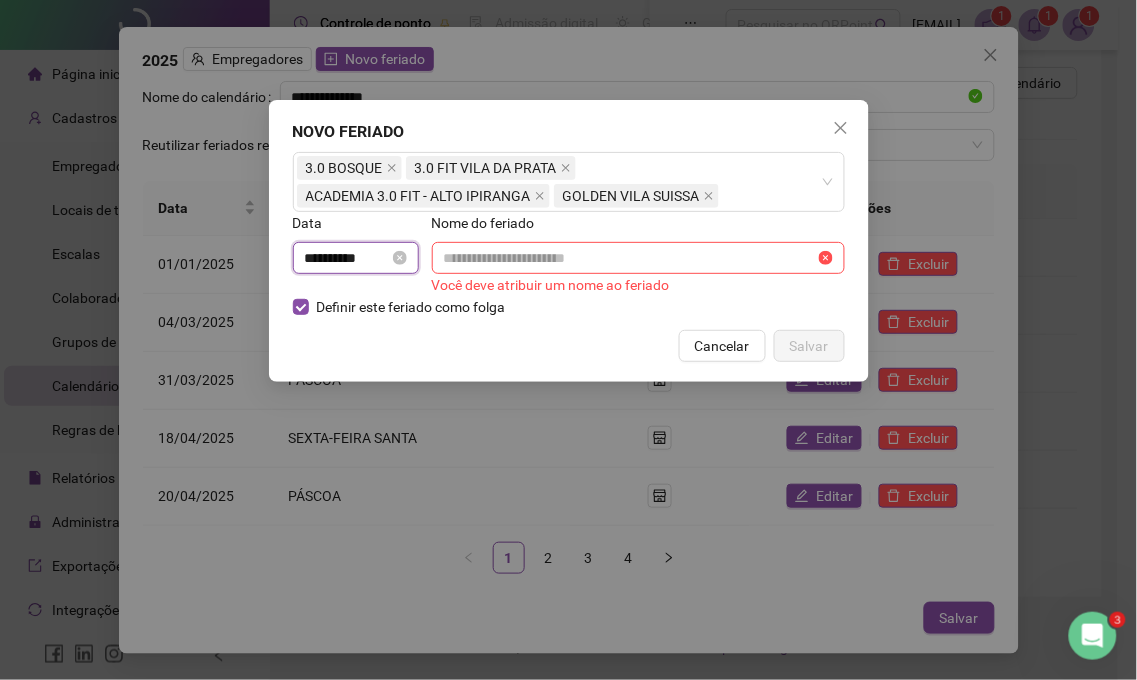 click on "**********" at bounding box center [347, 258] 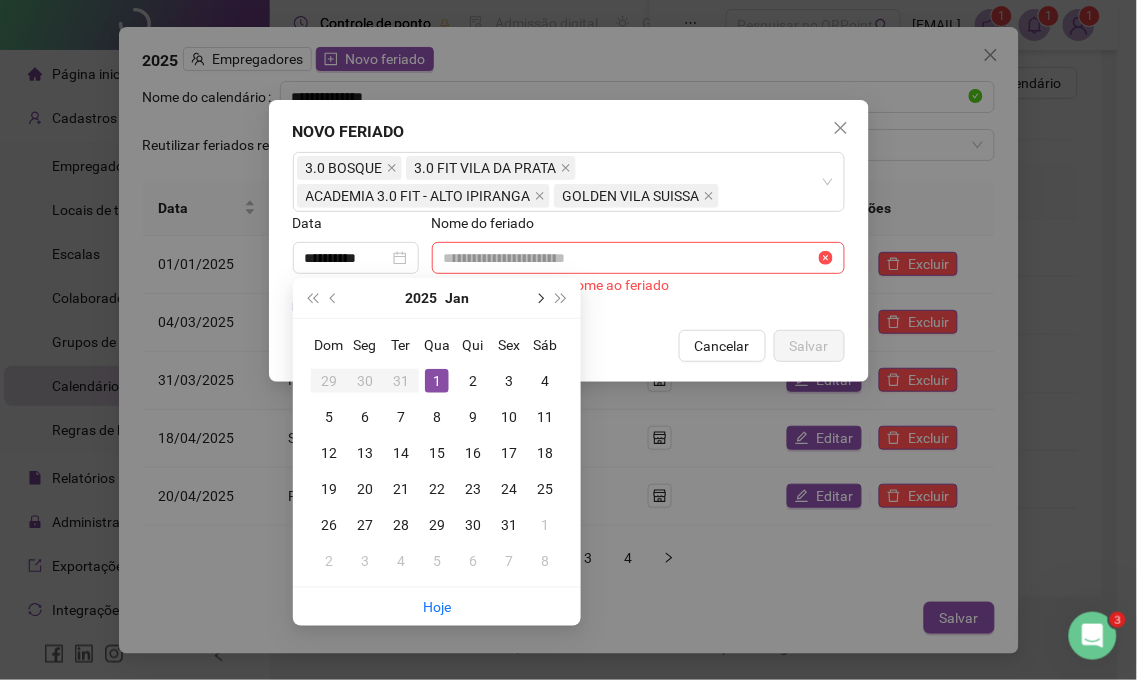 click at bounding box center [539, 298] 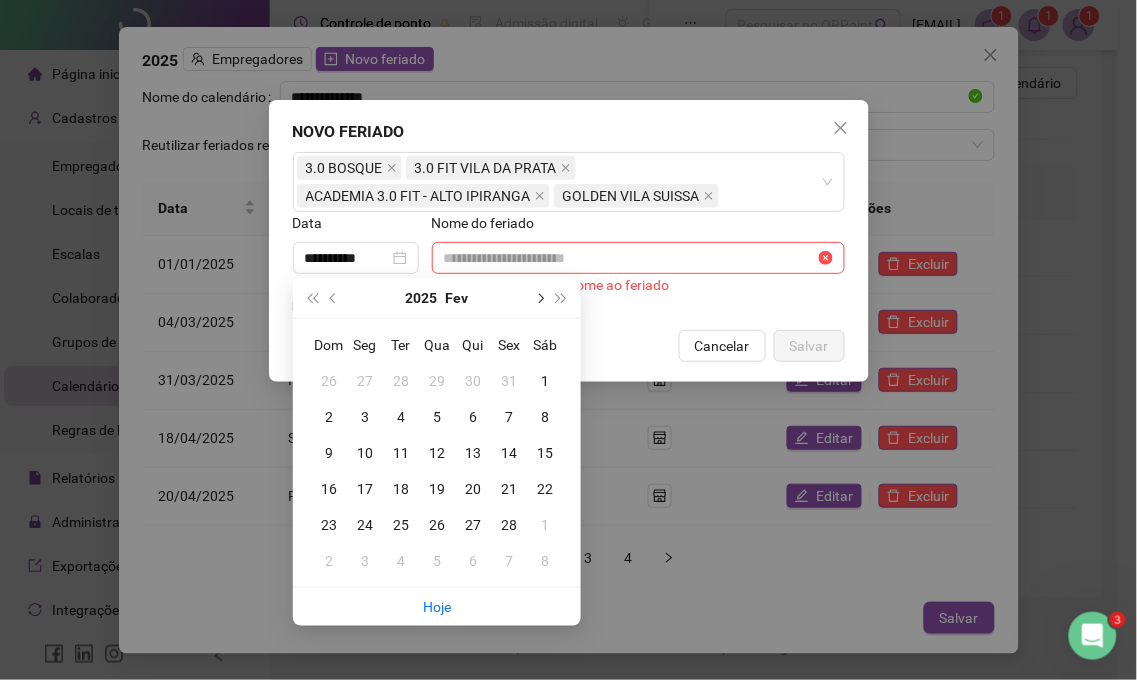 click at bounding box center [539, 298] 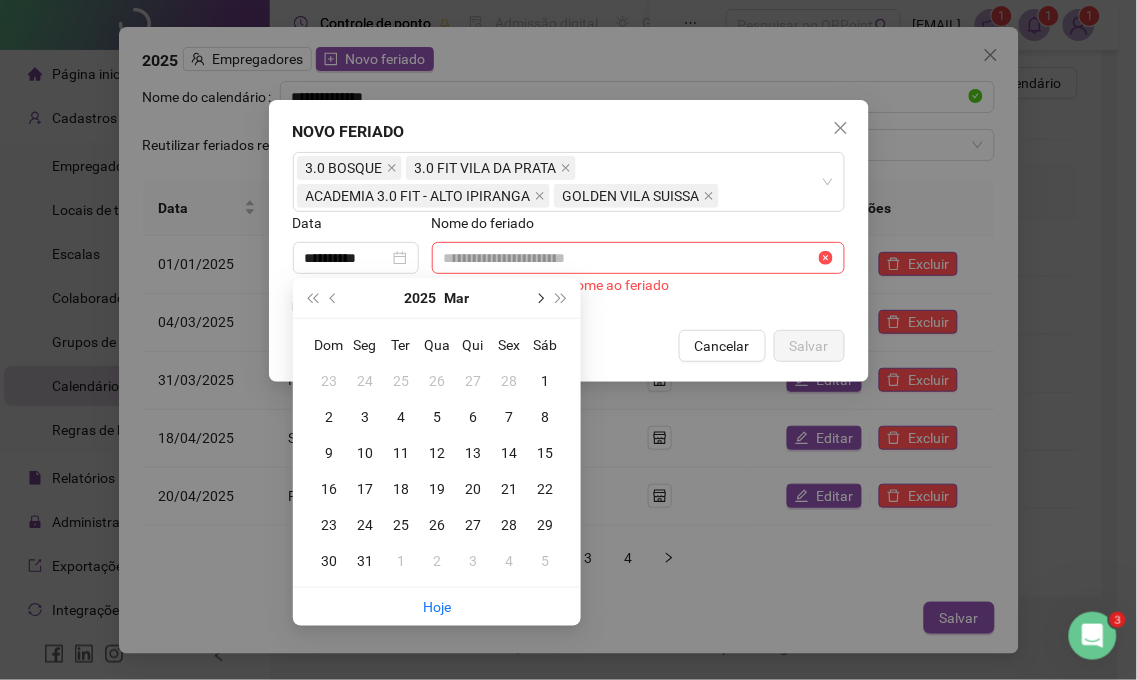 click at bounding box center (539, 298) 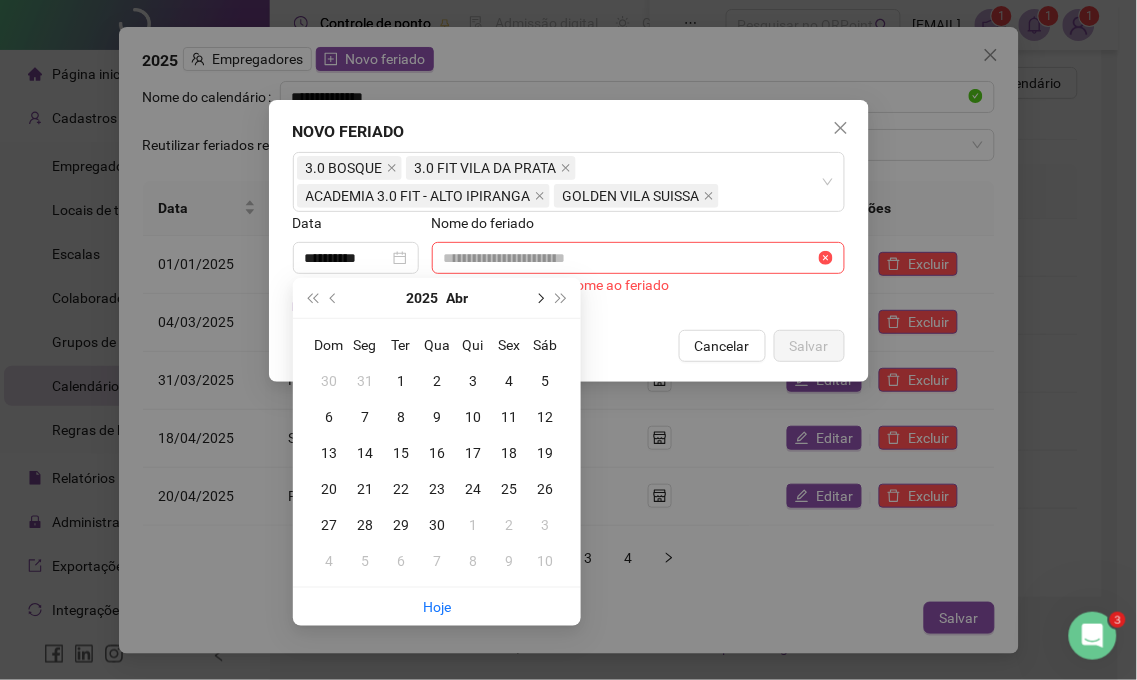 click at bounding box center [539, 298] 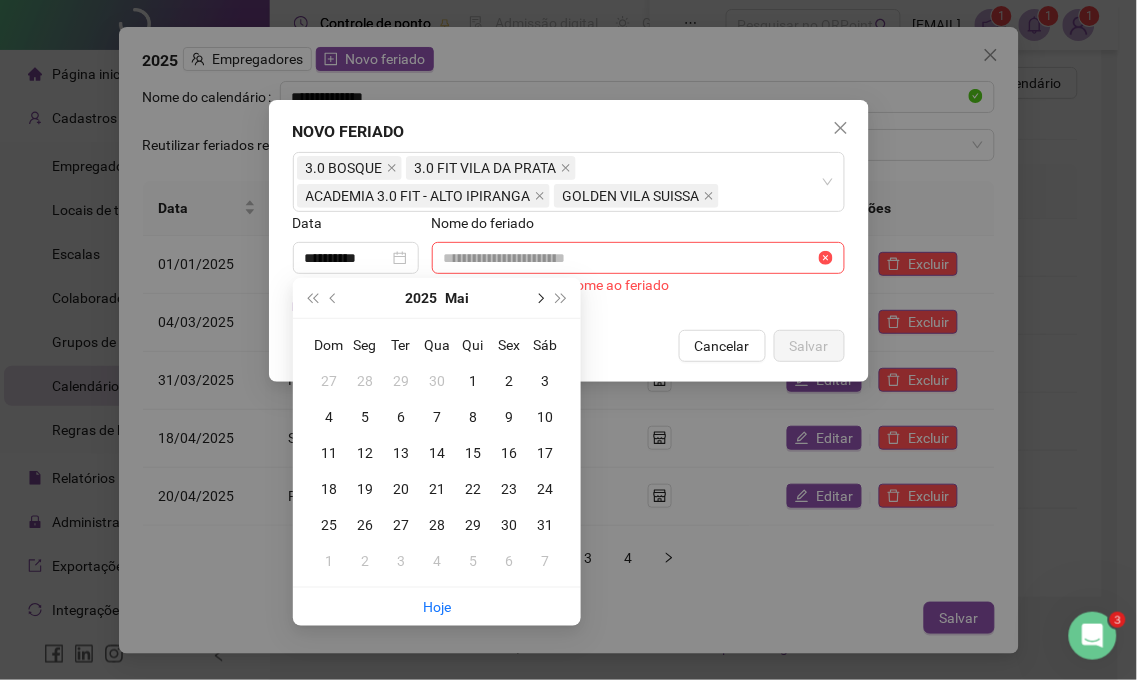 click at bounding box center (539, 298) 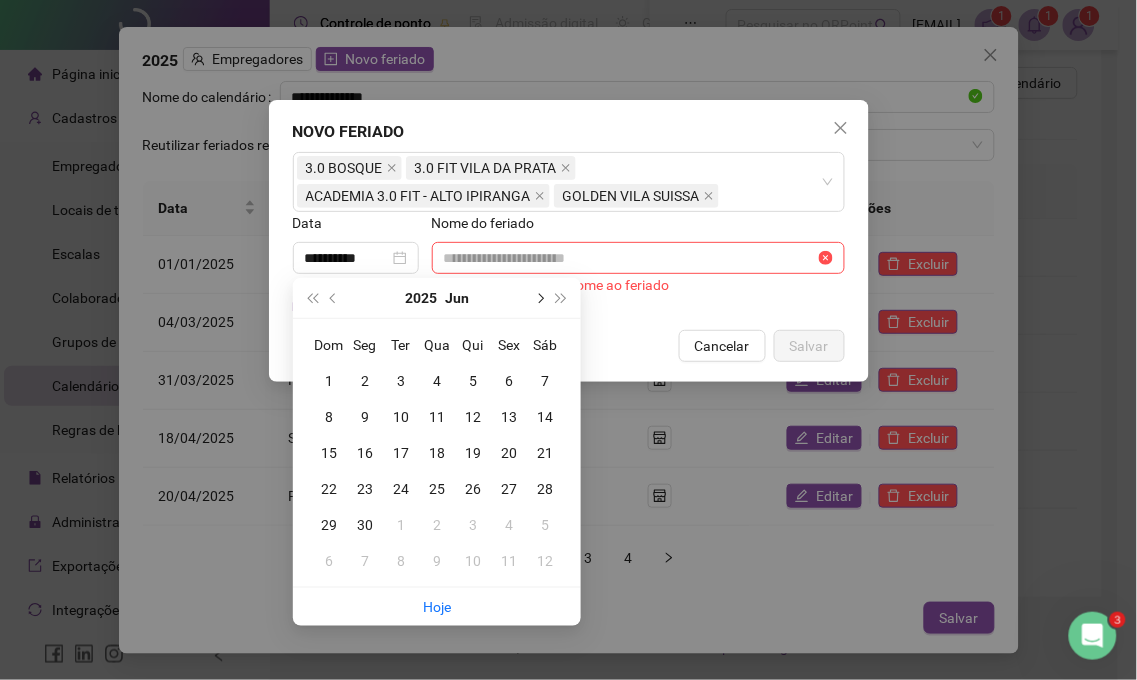 click at bounding box center (539, 298) 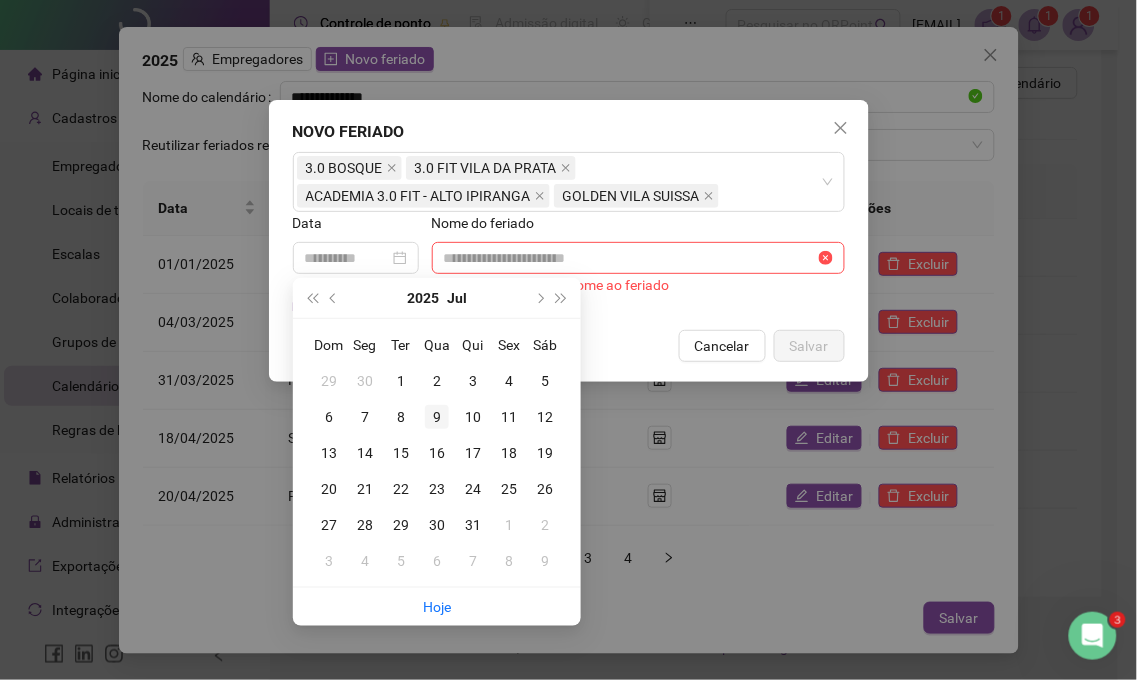 type on "**********" 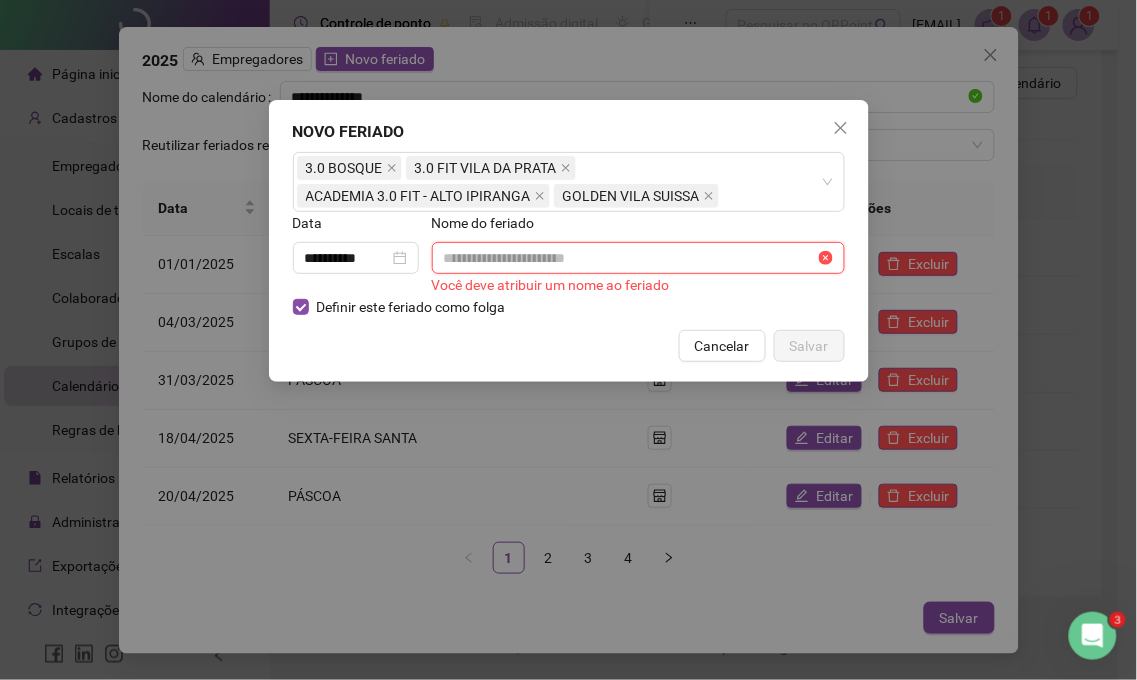 click at bounding box center (629, 258) 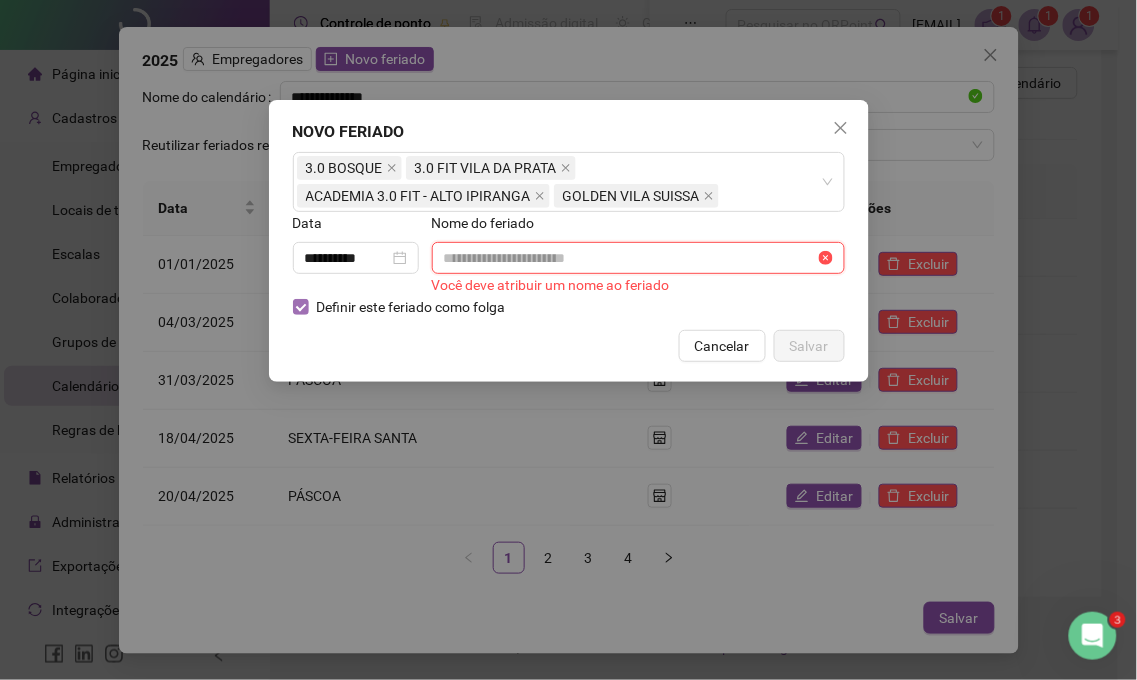 type on "**********" 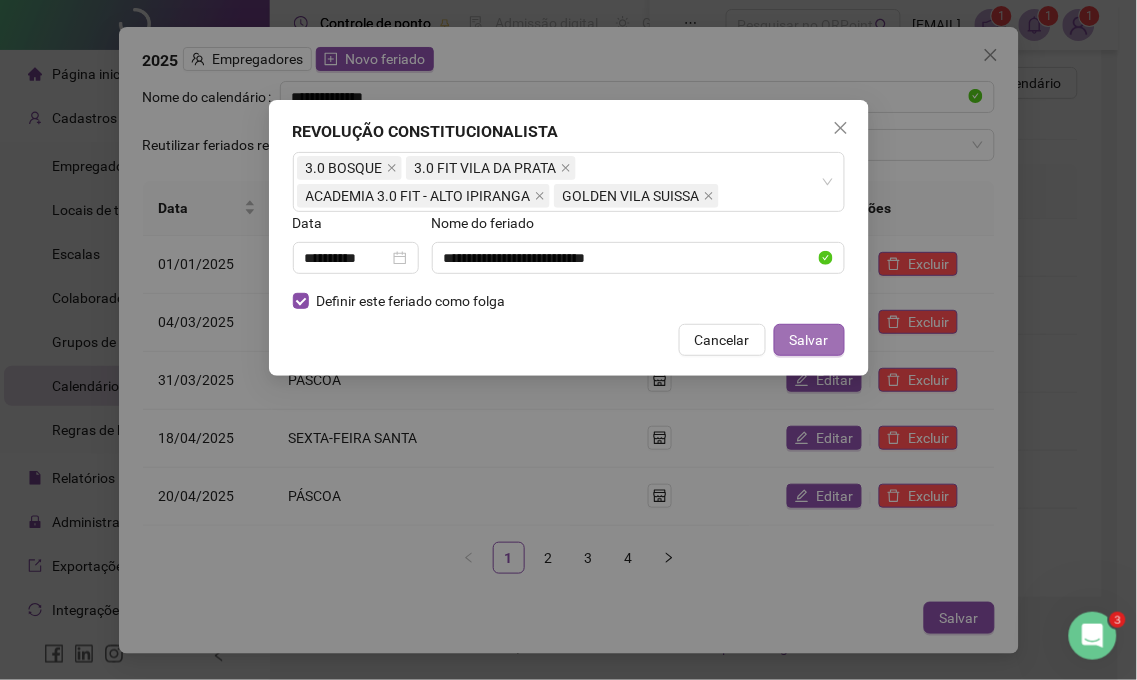 click on "Salvar" at bounding box center (809, 340) 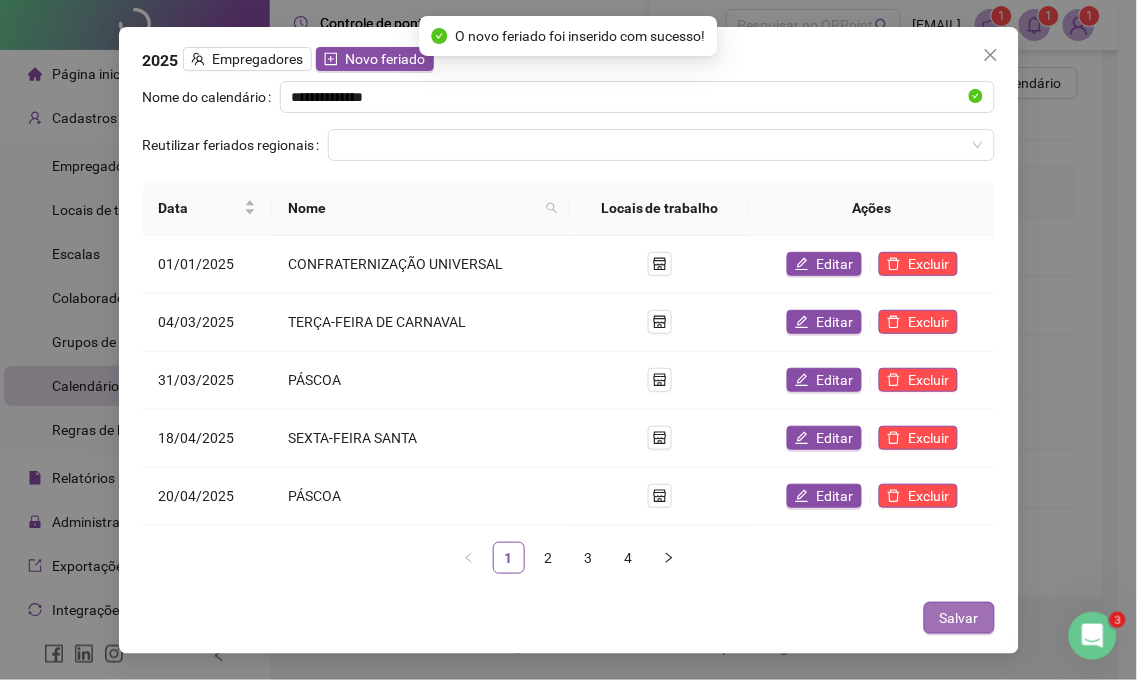 click on "Salvar" at bounding box center [959, 618] 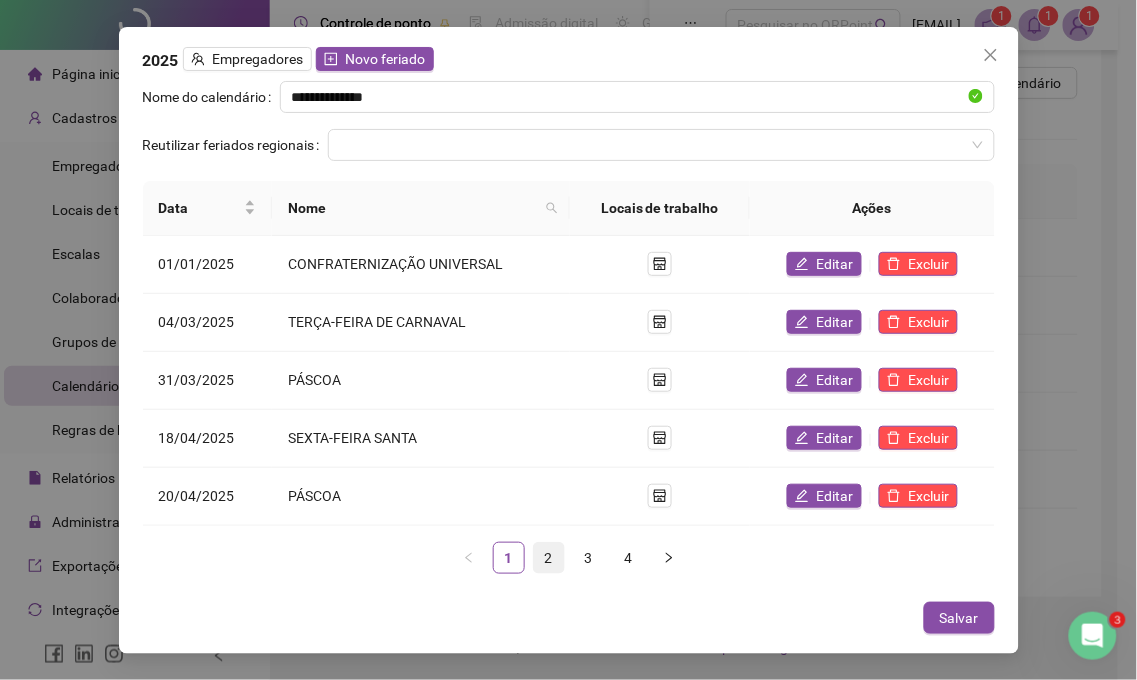 click on "2" at bounding box center (549, 558) 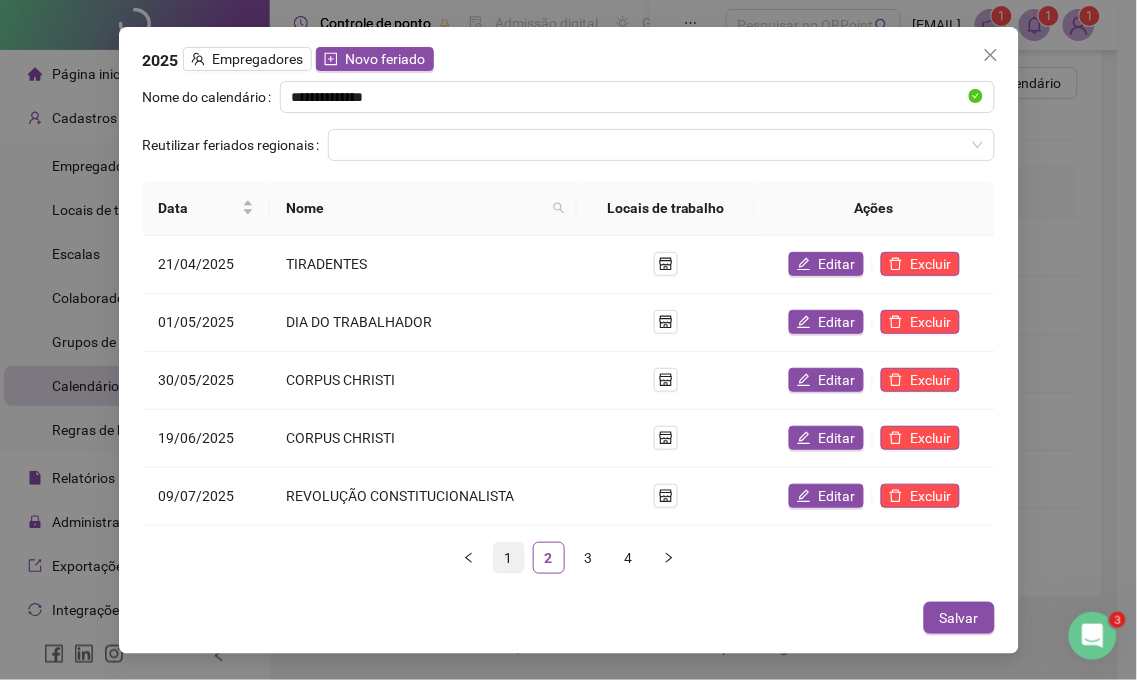 click on "1" at bounding box center (509, 558) 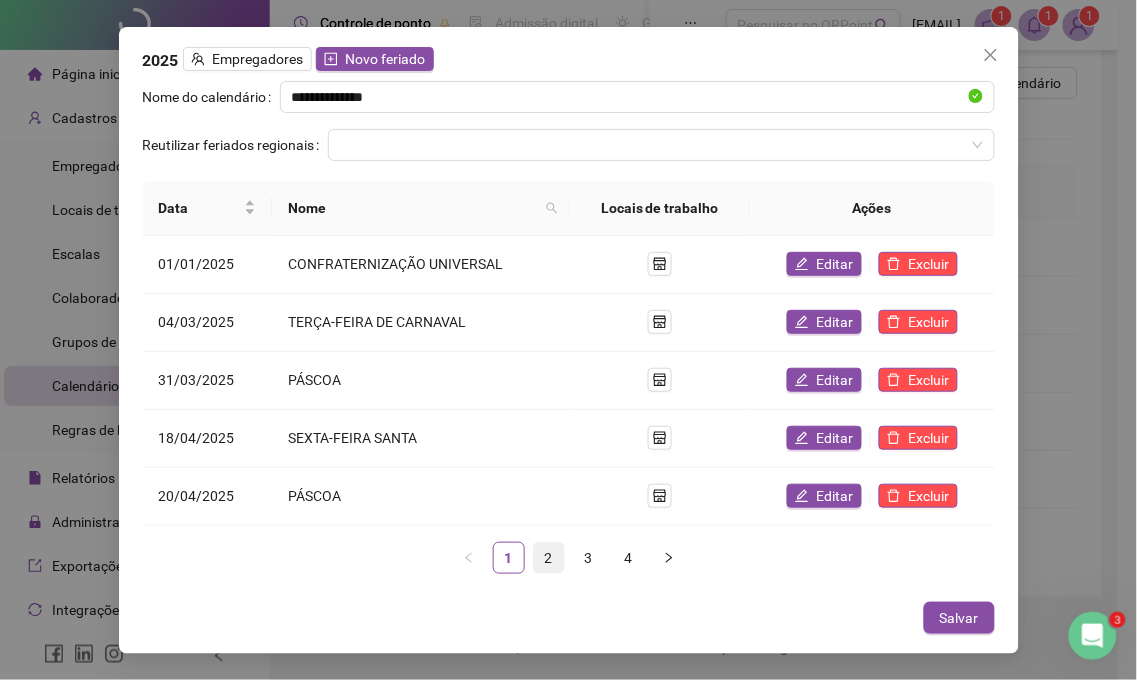 click on "2" at bounding box center [549, 558] 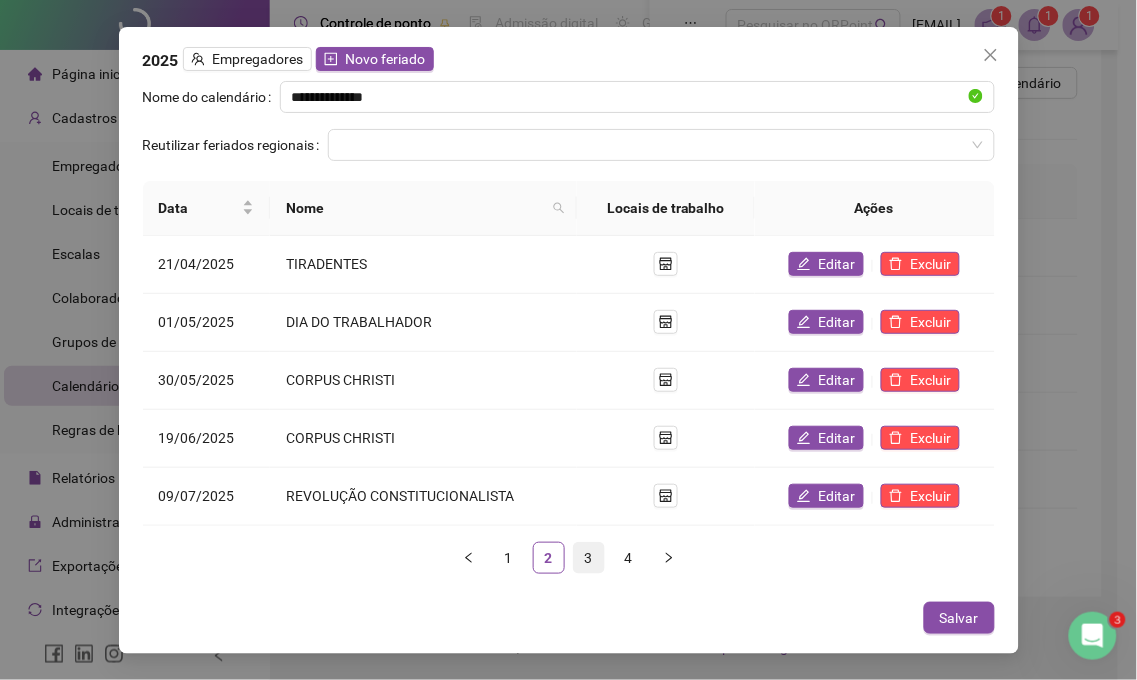 click on "3" at bounding box center [589, 558] 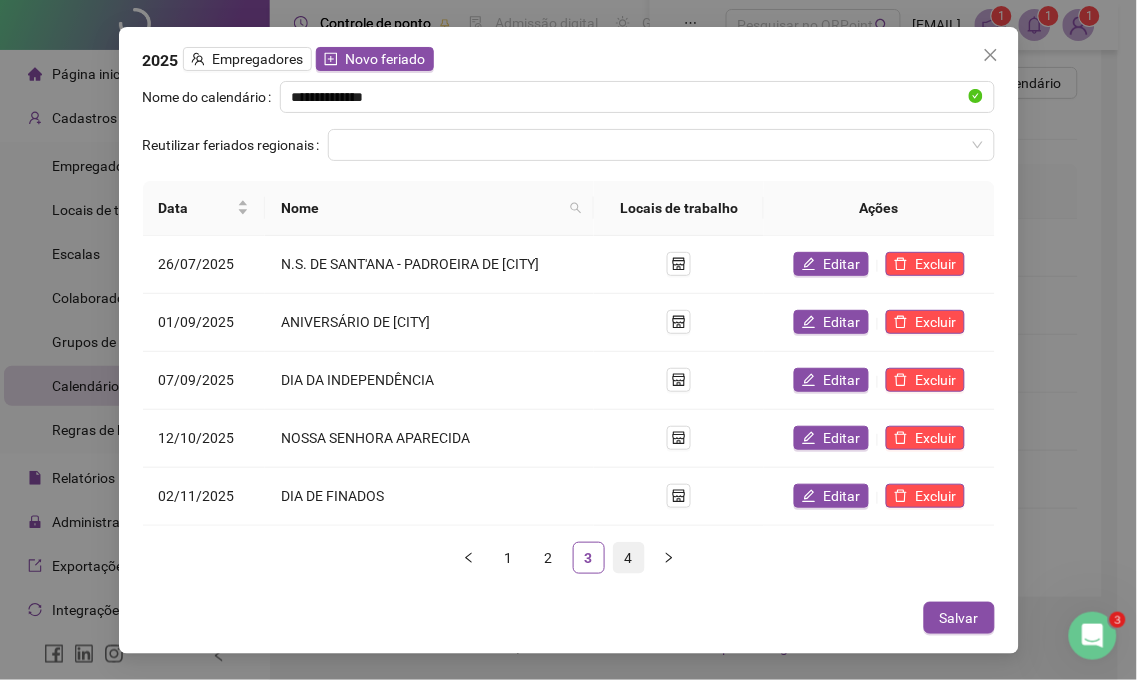 click on "4" at bounding box center [629, 558] 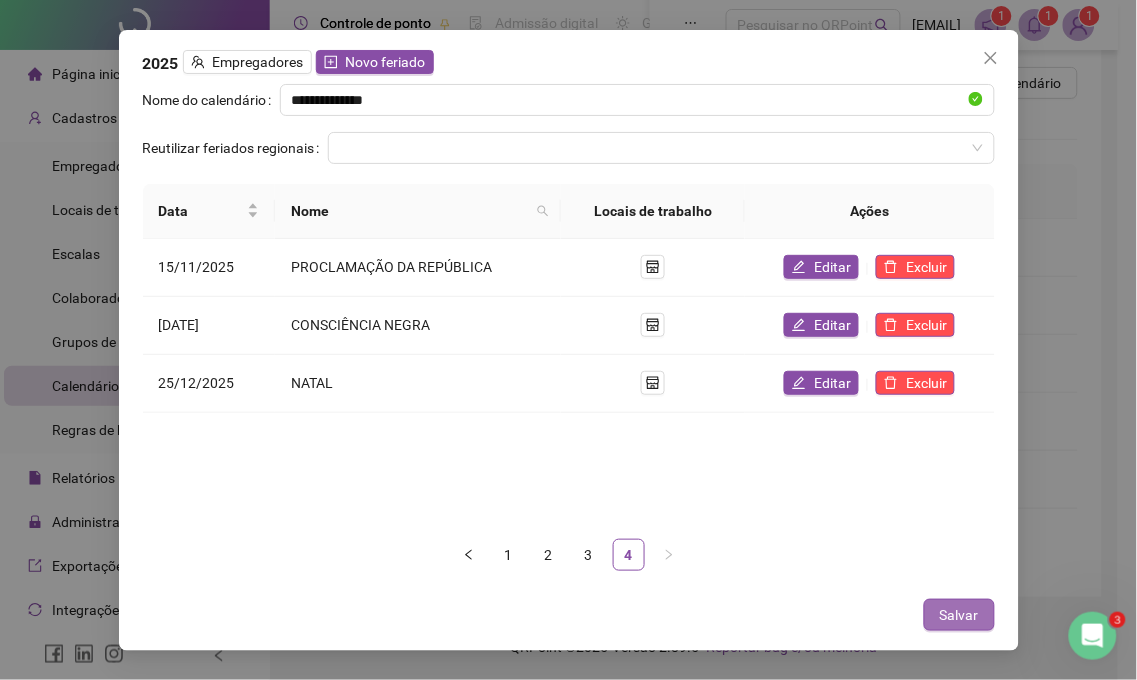 click on "Salvar" at bounding box center (959, 615) 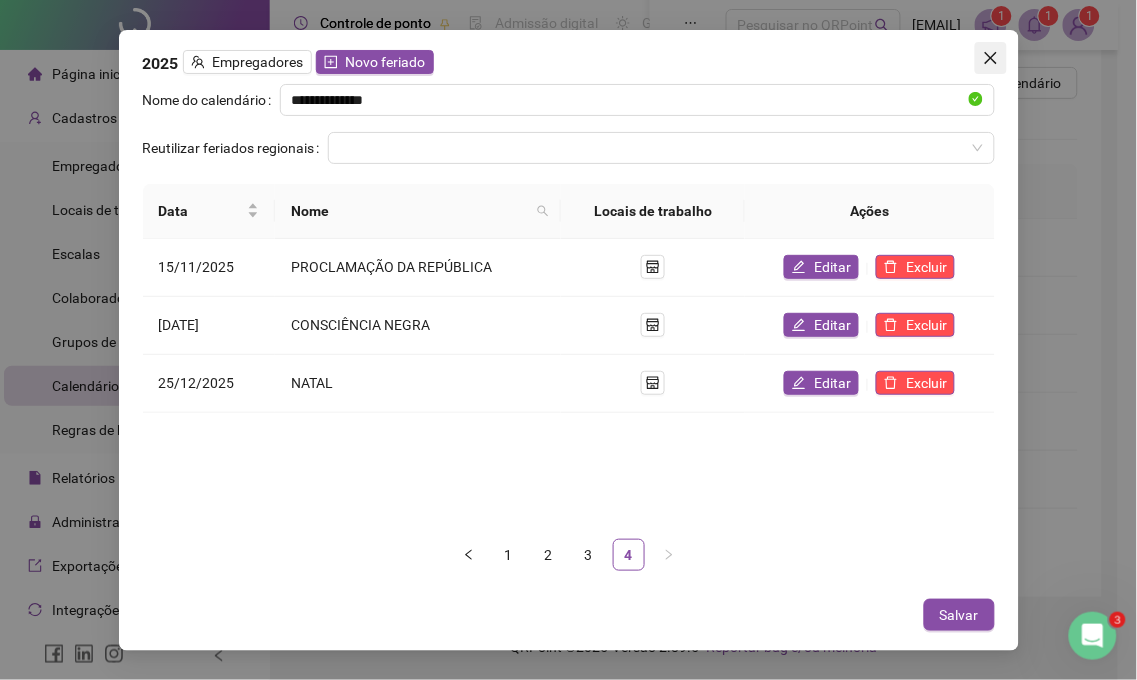 click 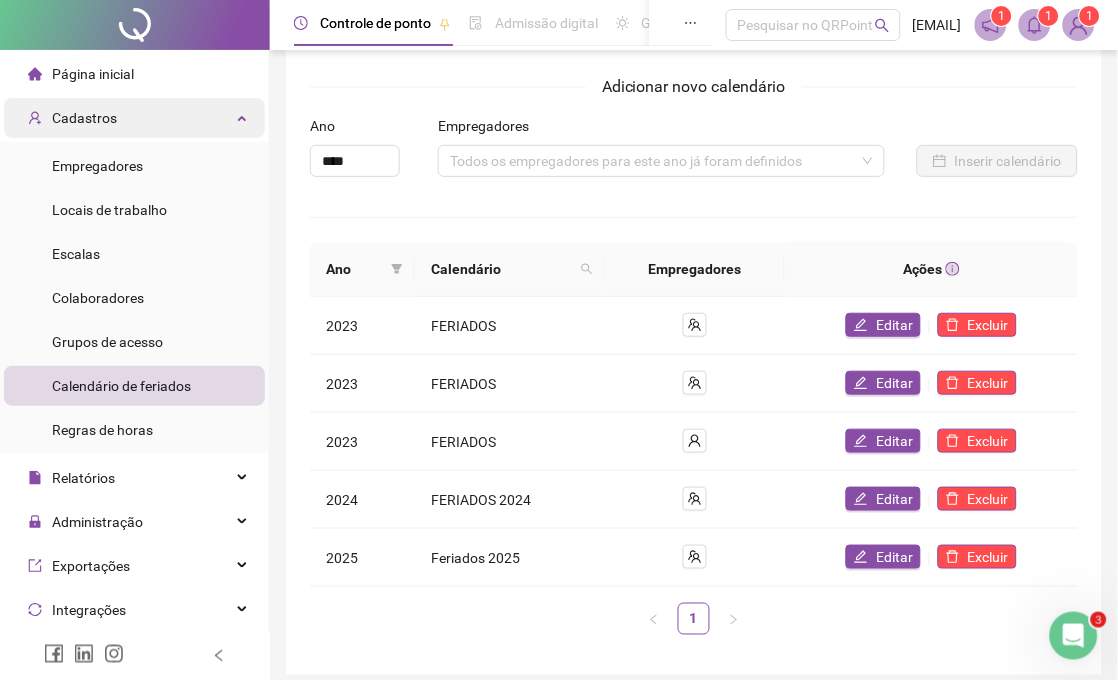 scroll, scrollTop: 0, scrollLeft: 0, axis: both 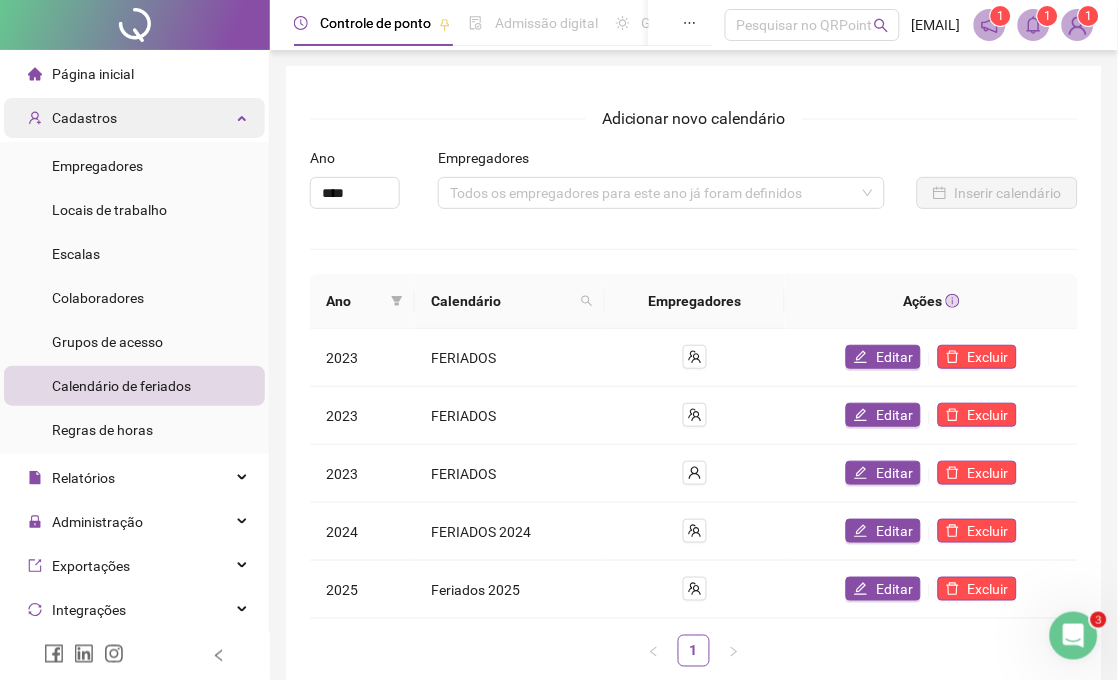 click on "Cadastros" at bounding box center (134, 118) 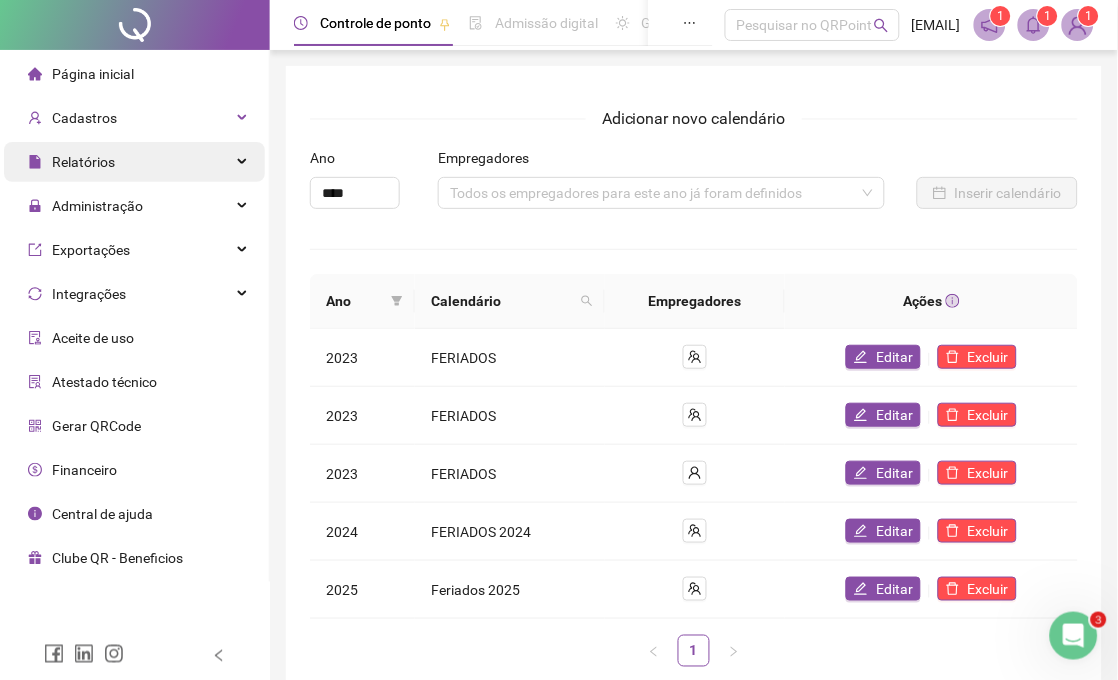 click on "Relatórios" at bounding box center [83, 162] 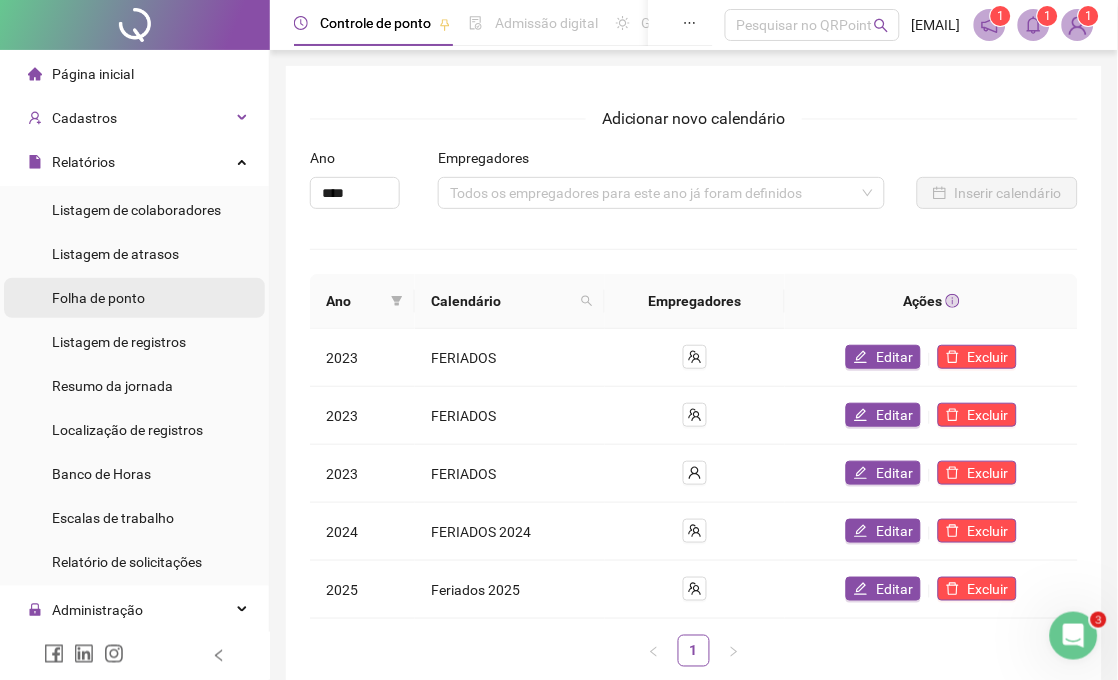 click on "Folha de ponto" at bounding box center [98, 298] 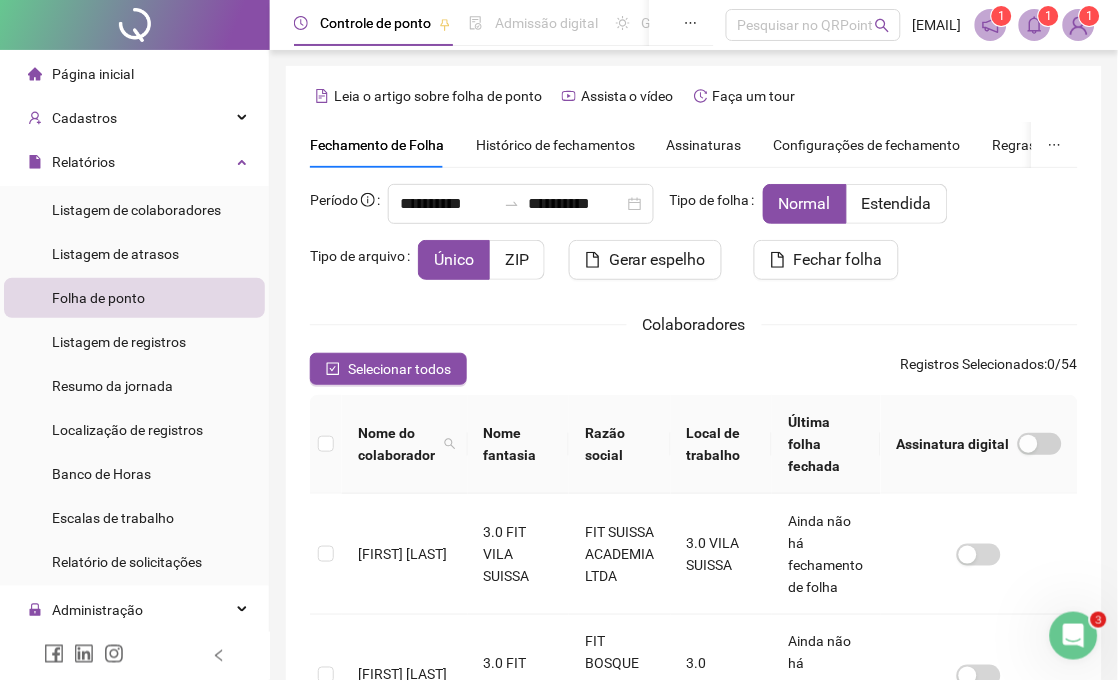 scroll, scrollTop: 104, scrollLeft: 0, axis: vertical 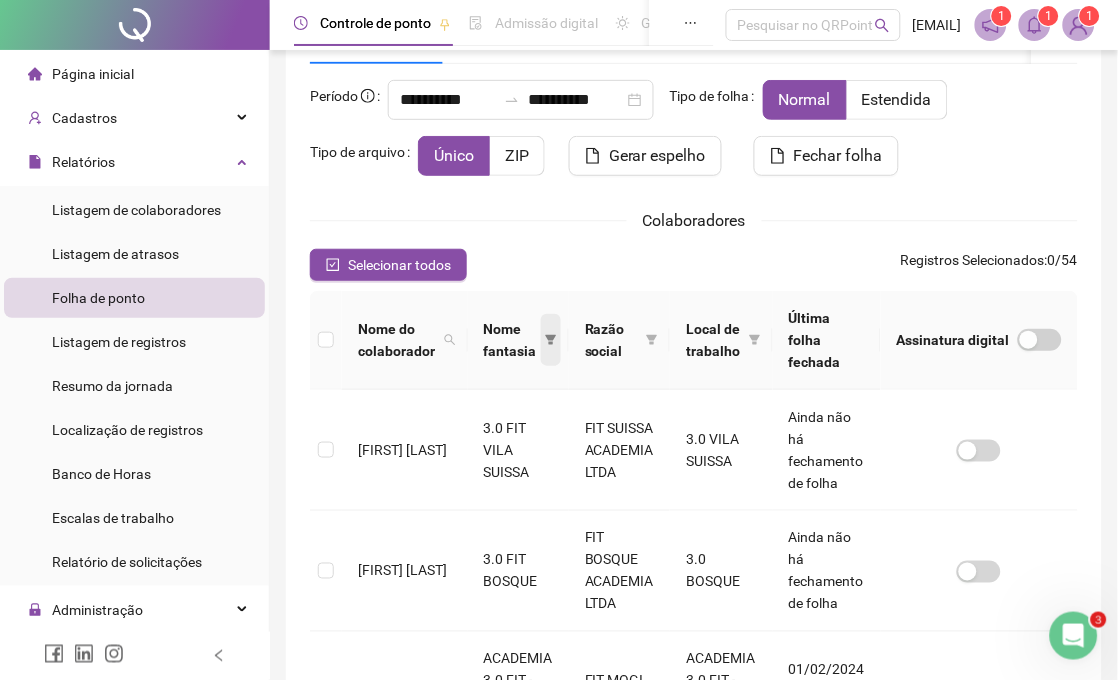 click 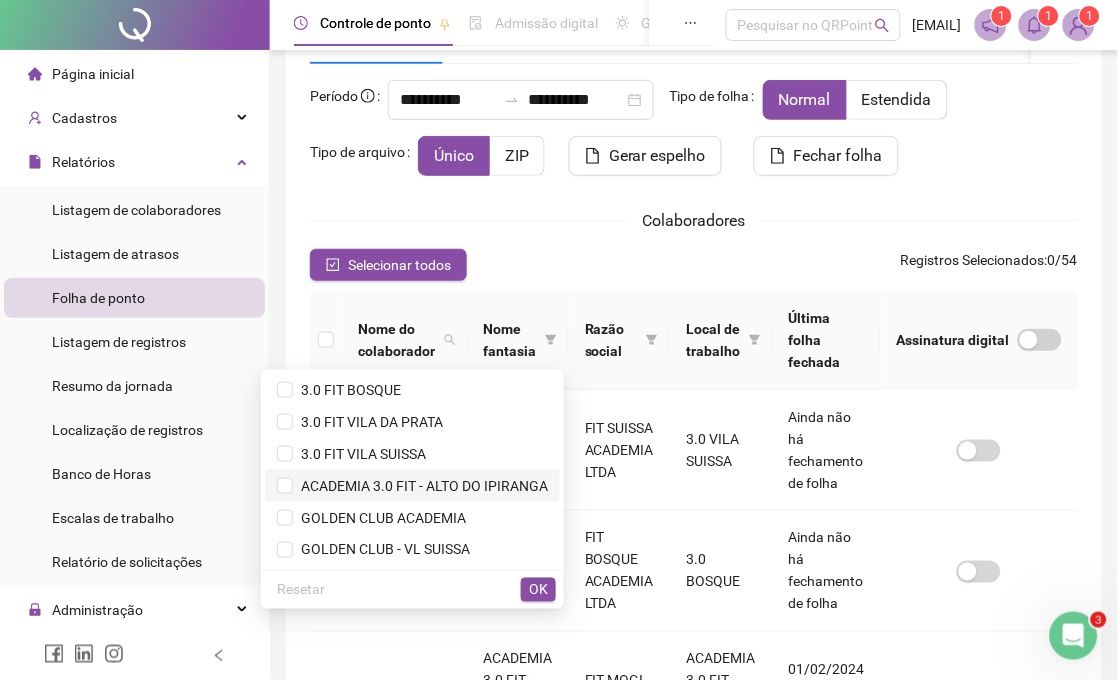 click on "ACADEMIA 3.0 FIT - ALTO DO IPIRANGA" at bounding box center (420, 486) 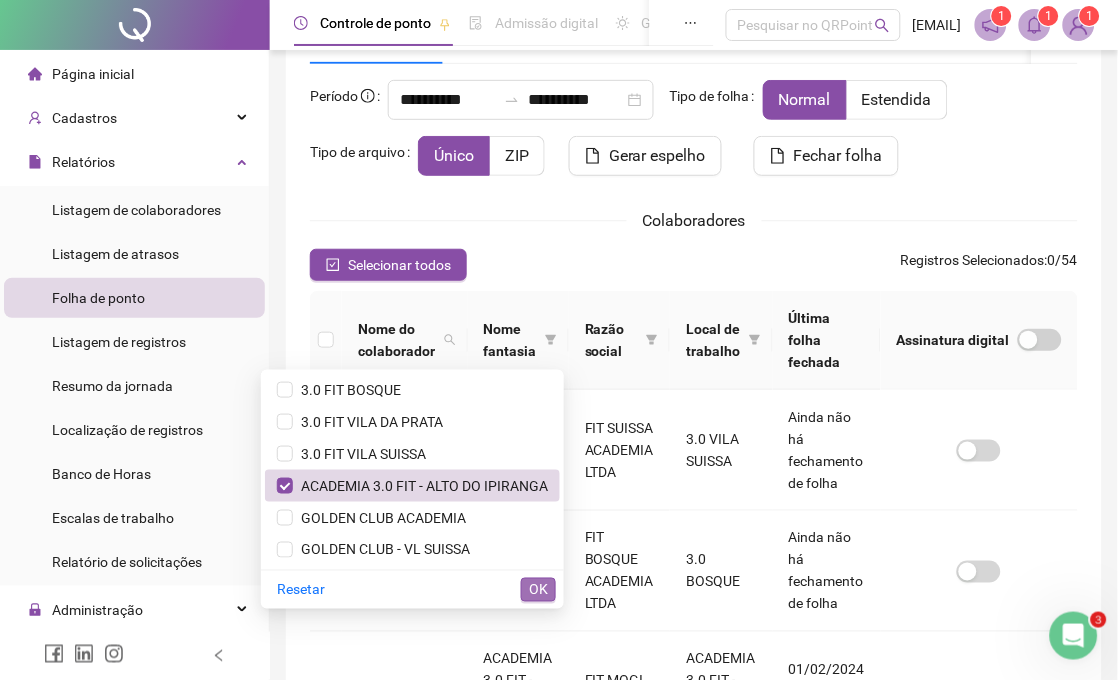 click on "OK" at bounding box center [538, 590] 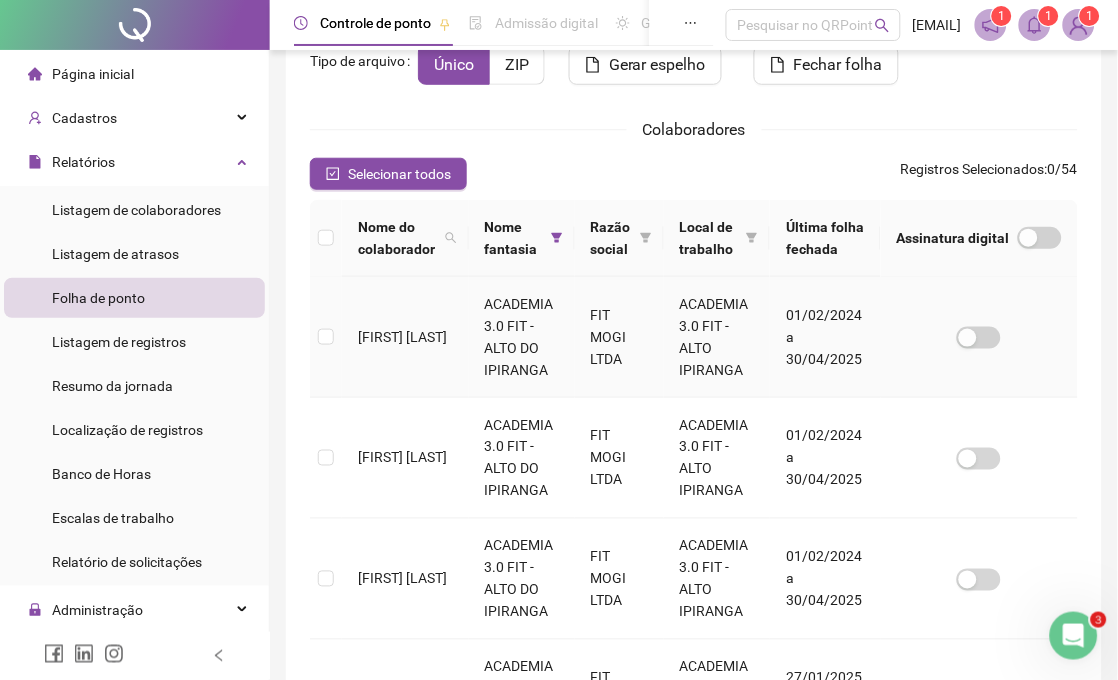 scroll, scrollTop: 215, scrollLeft: 0, axis: vertical 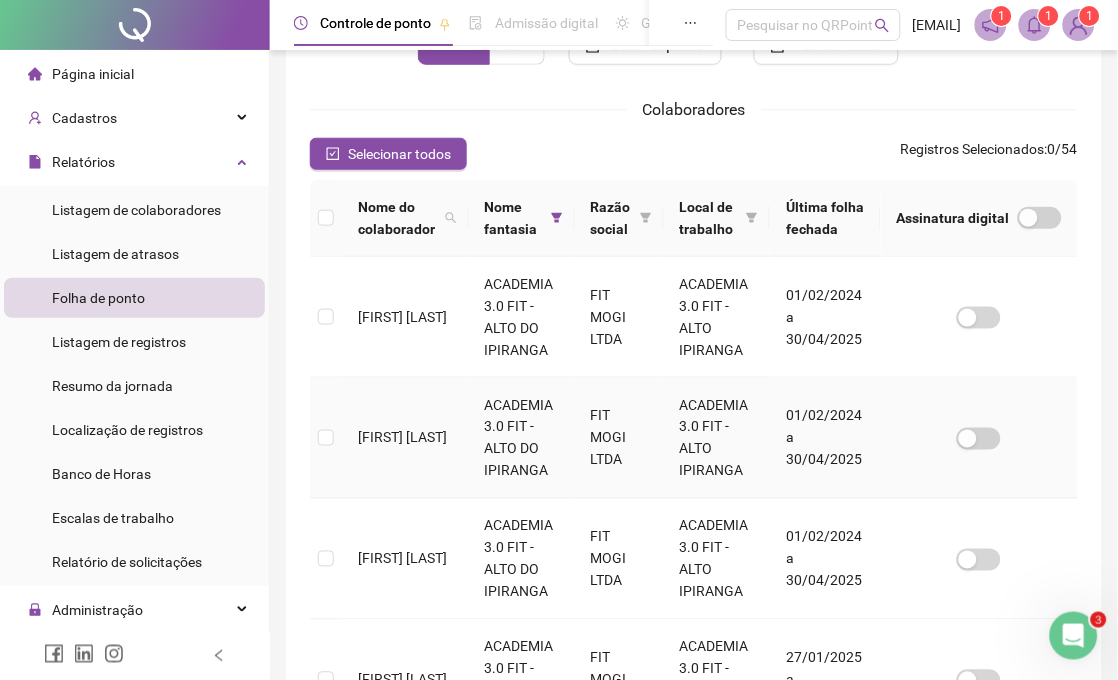 click at bounding box center [326, 438] 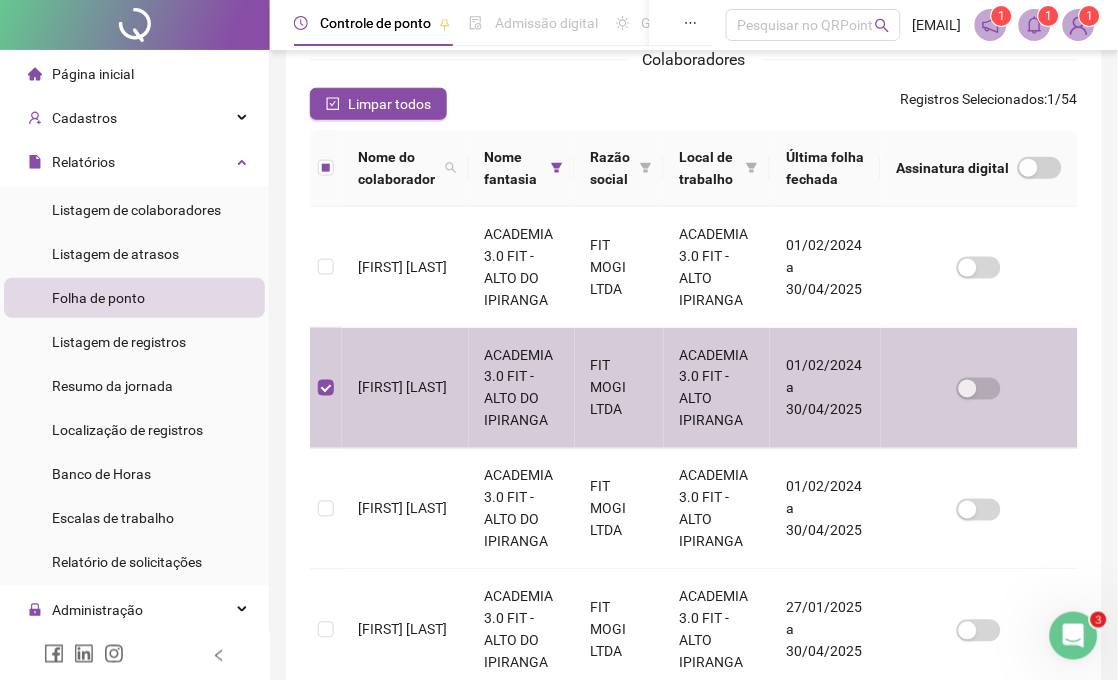 scroll, scrollTop: 548, scrollLeft: 0, axis: vertical 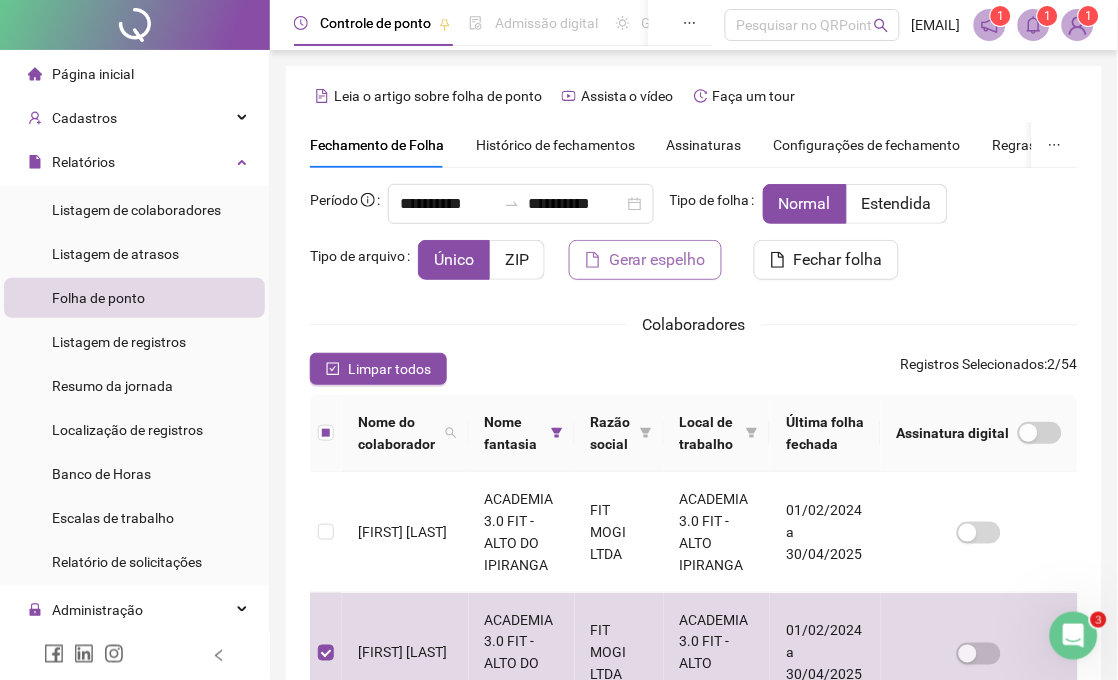 click on "Gerar espelho" at bounding box center [657, 260] 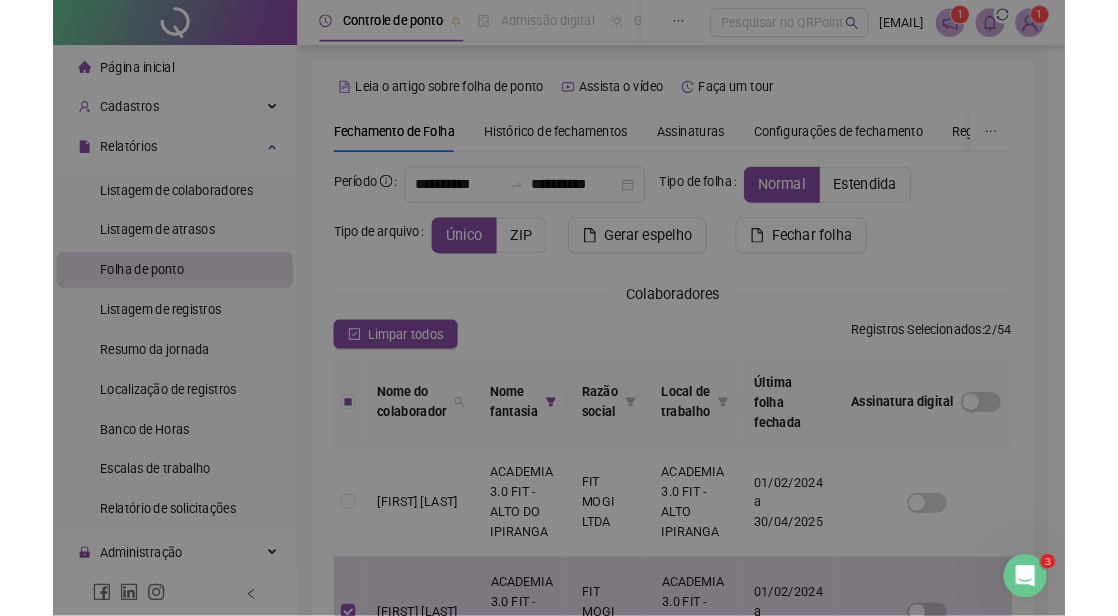 scroll, scrollTop: 104, scrollLeft: 0, axis: vertical 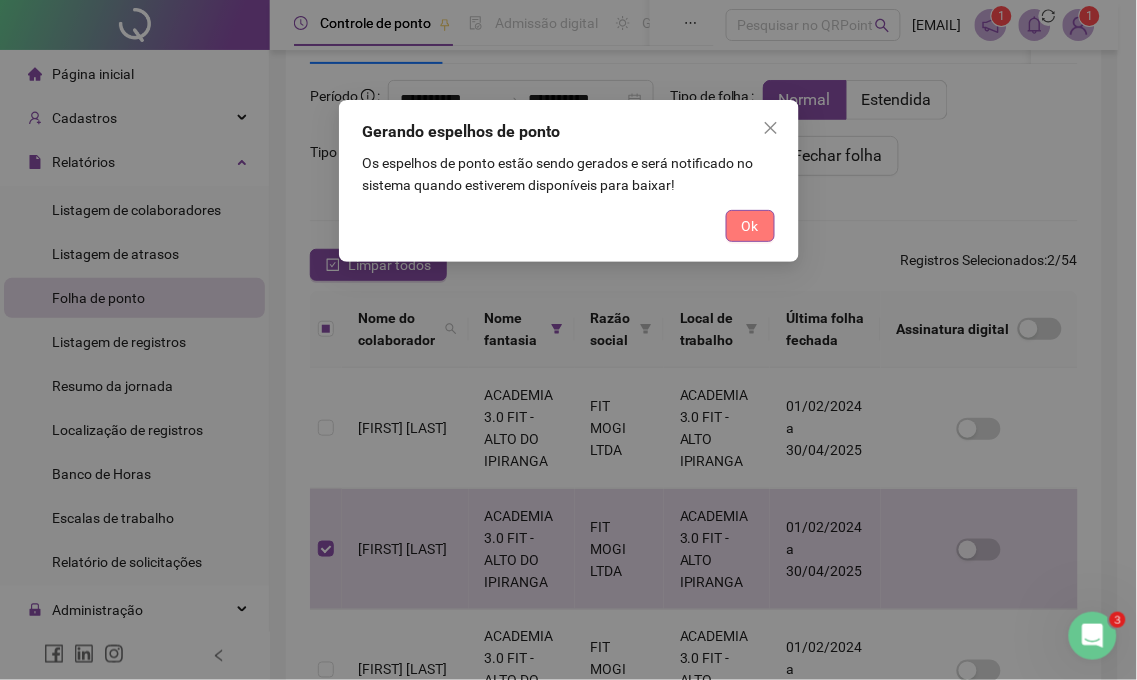 click on "Ok" at bounding box center [750, 226] 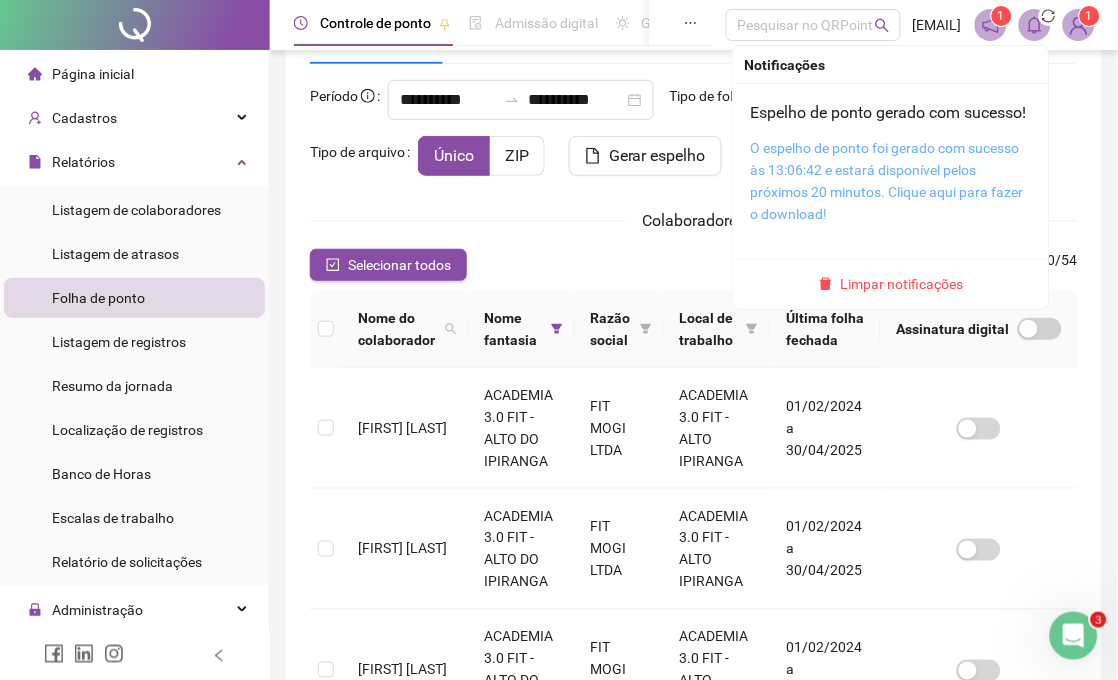 click on "O espelho de ponto foi gerado com sucesso às 13:06:42 e estará disponível pelos próximos 20 minutos.
Clique aqui para fazer o download!" at bounding box center [887, 181] 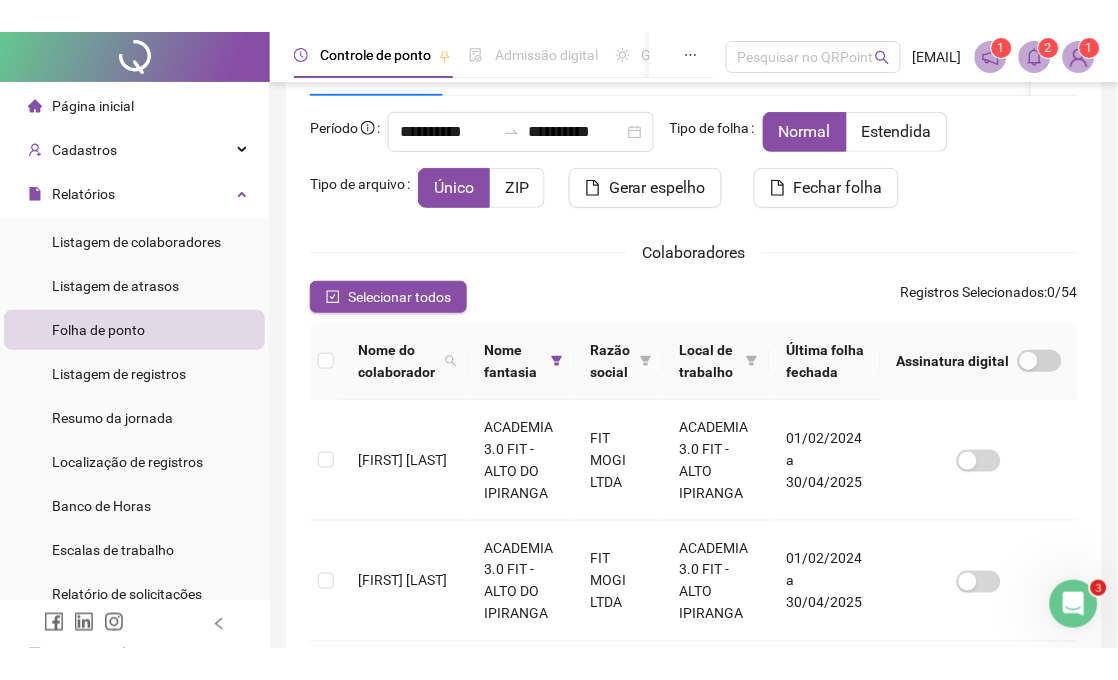 scroll, scrollTop: 135, scrollLeft: 0, axis: vertical 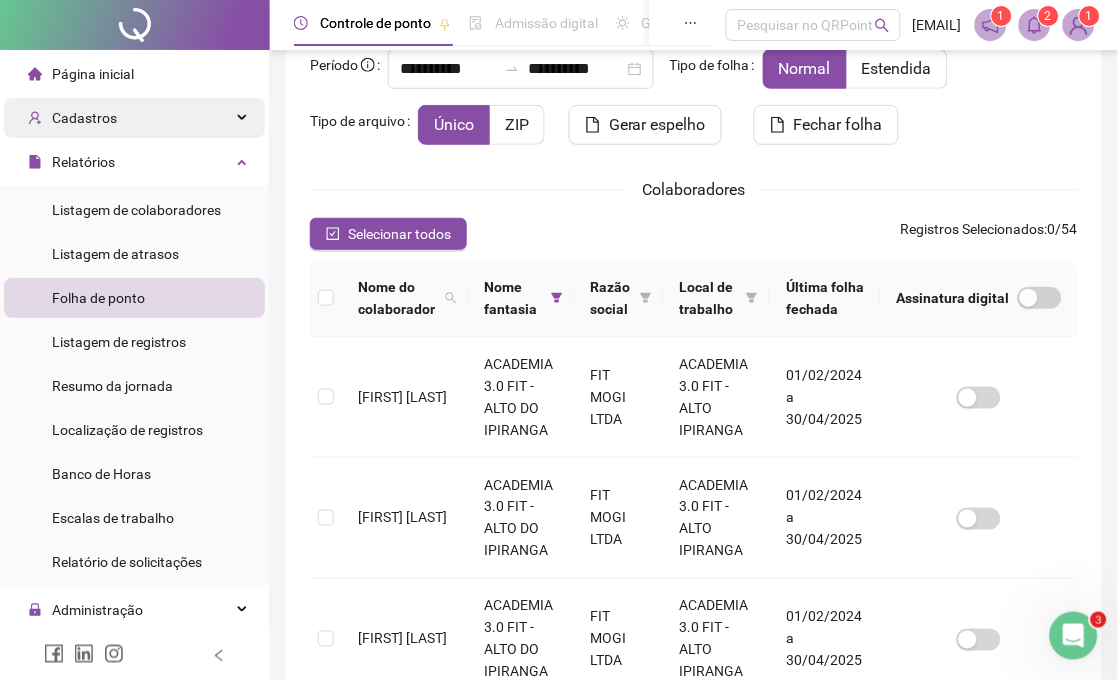 click on "Cadastros" at bounding box center (84, 118) 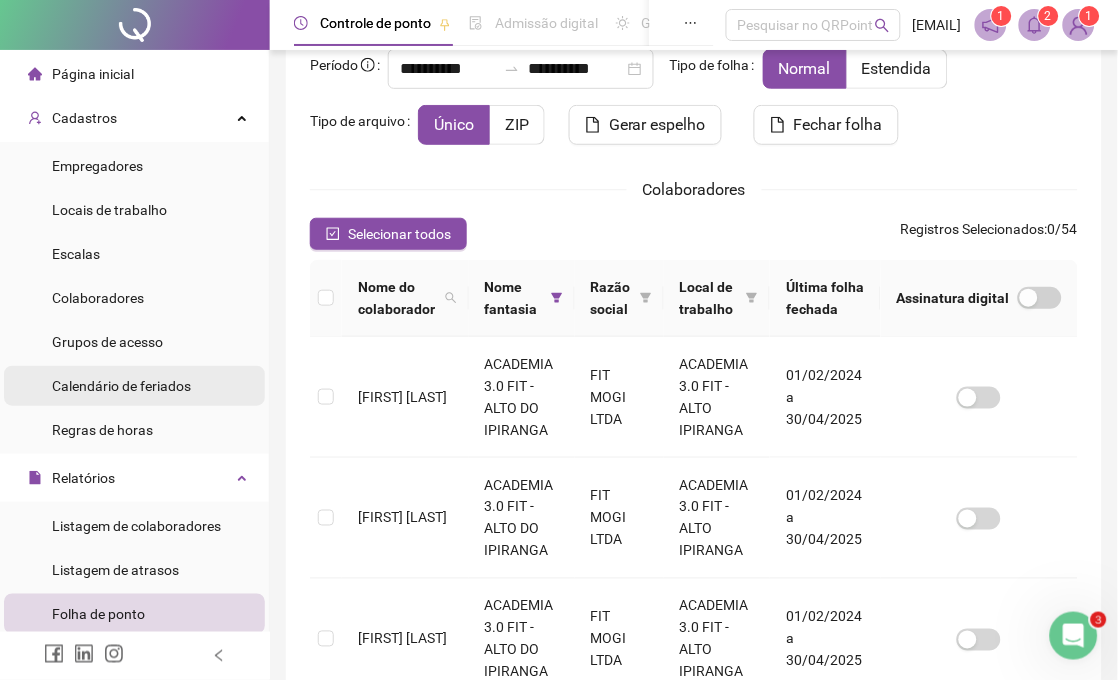 click on "Calendário de feriados" at bounding box center (121, 386) 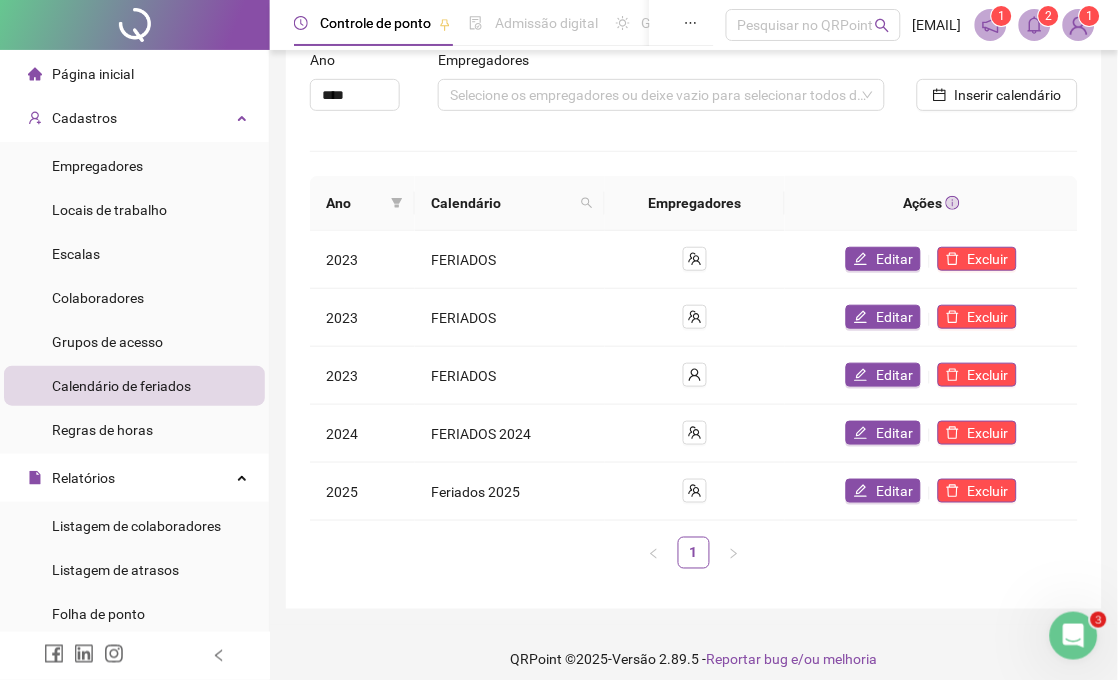 scroll, scrollTop: 110, scrollLeft: 0, axis: vertical 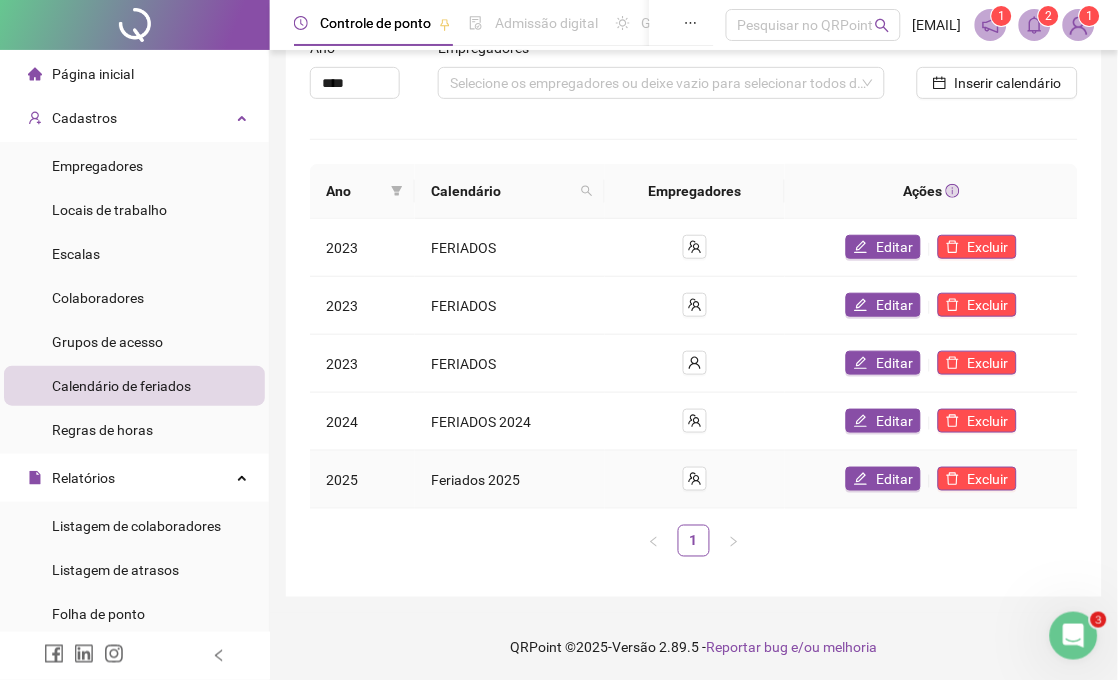 click on "Feriados 2025" at bounding box center [510, 480] 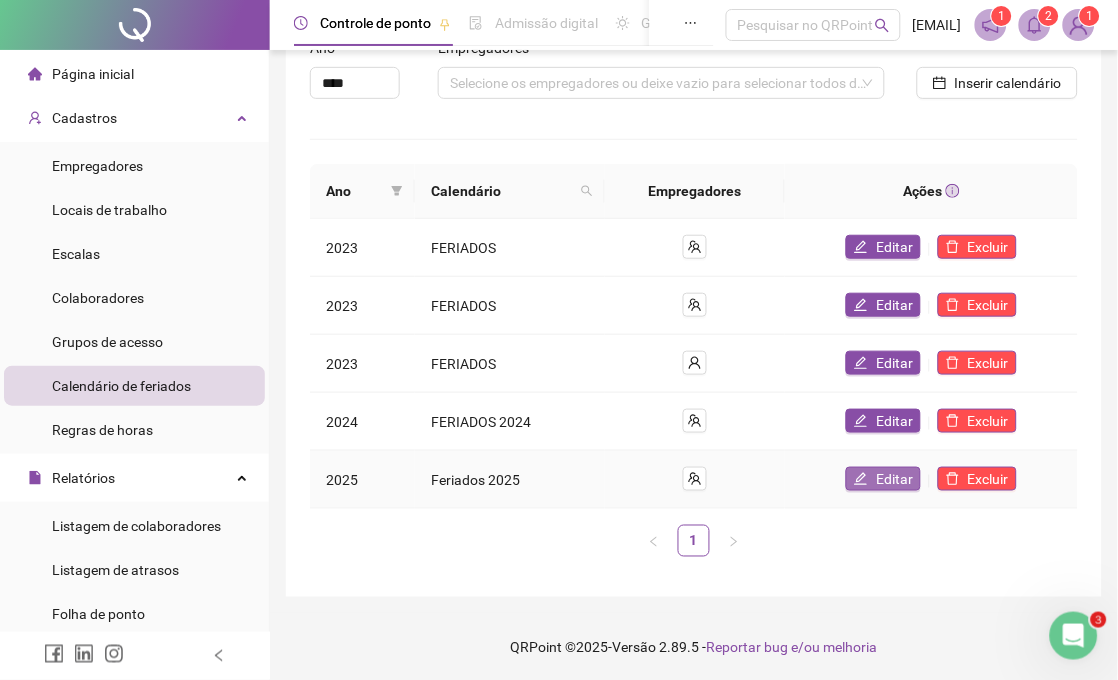 click on "Editar" at bounding box center [894, 479] 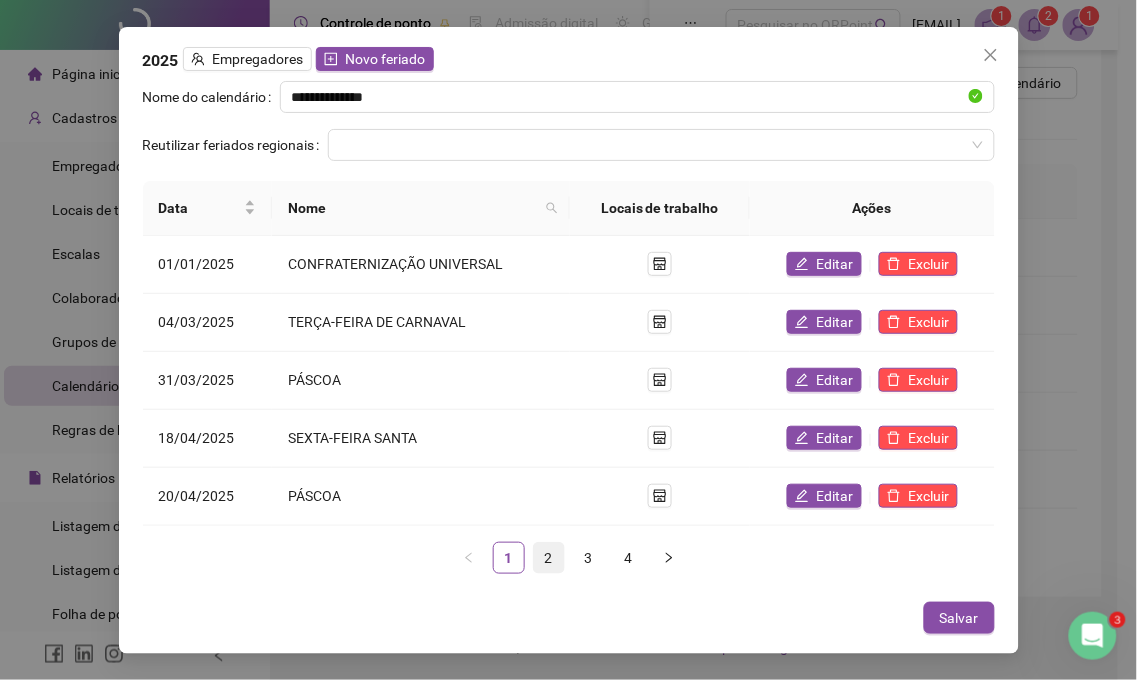 click on "2" at bounding box center (549, 558) 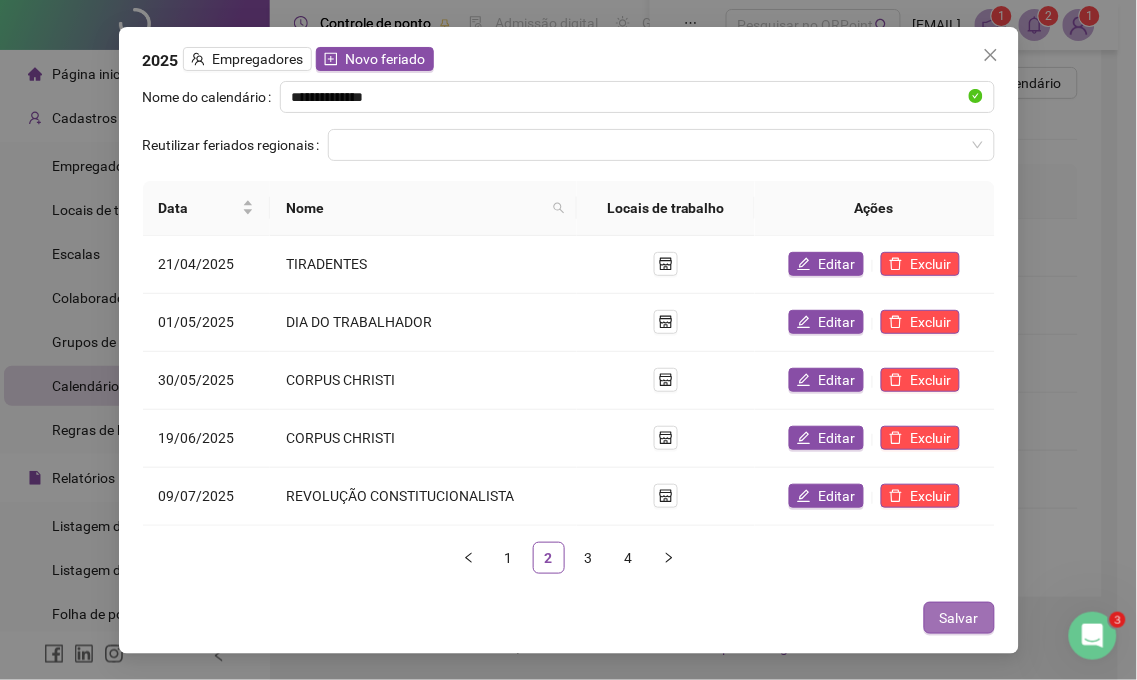 click on "Salvar" at bounding box center (959, 618) 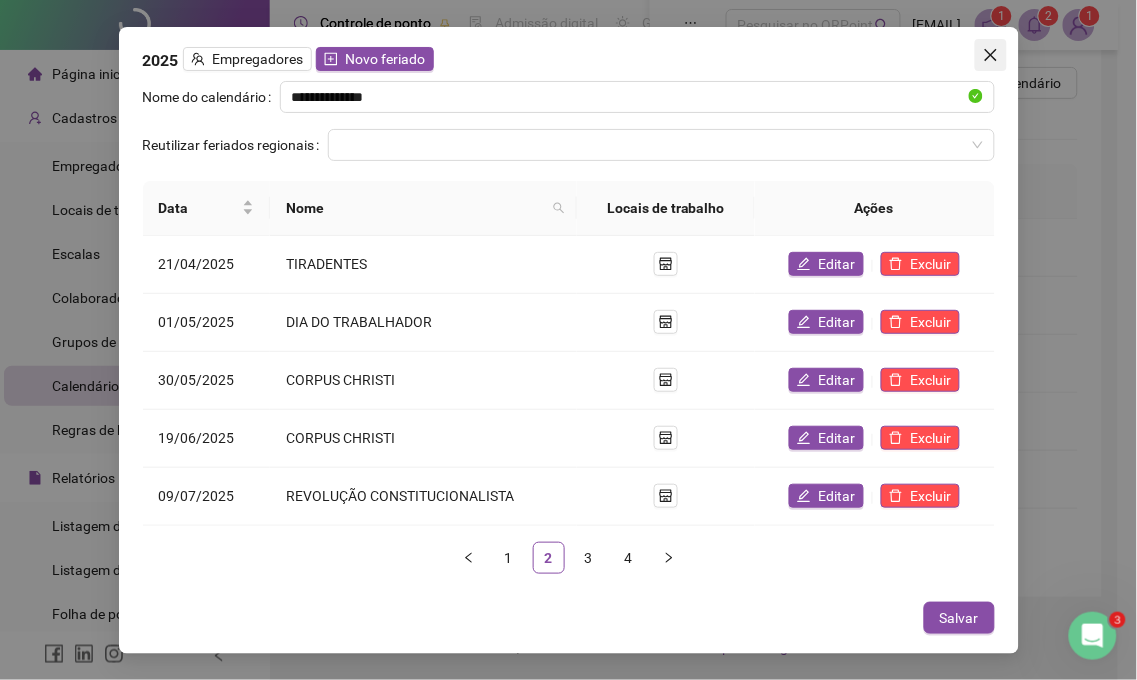 click at bounding box center [991, 55] 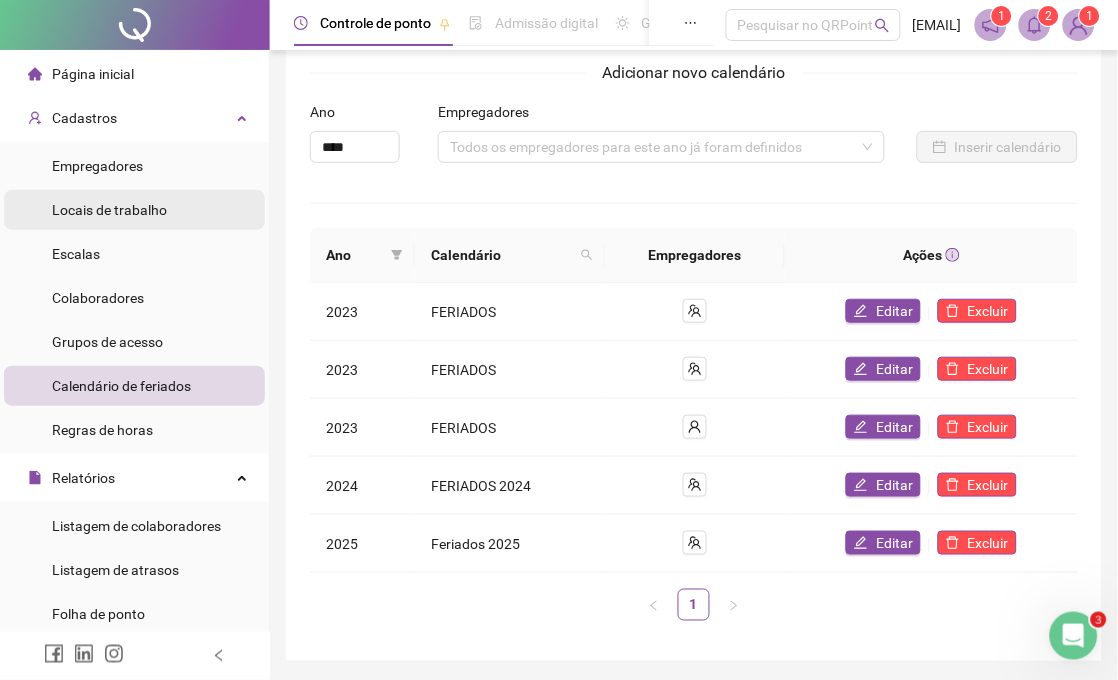 scroll, scrollTop: 0, scrollLeft: 0, axis: both 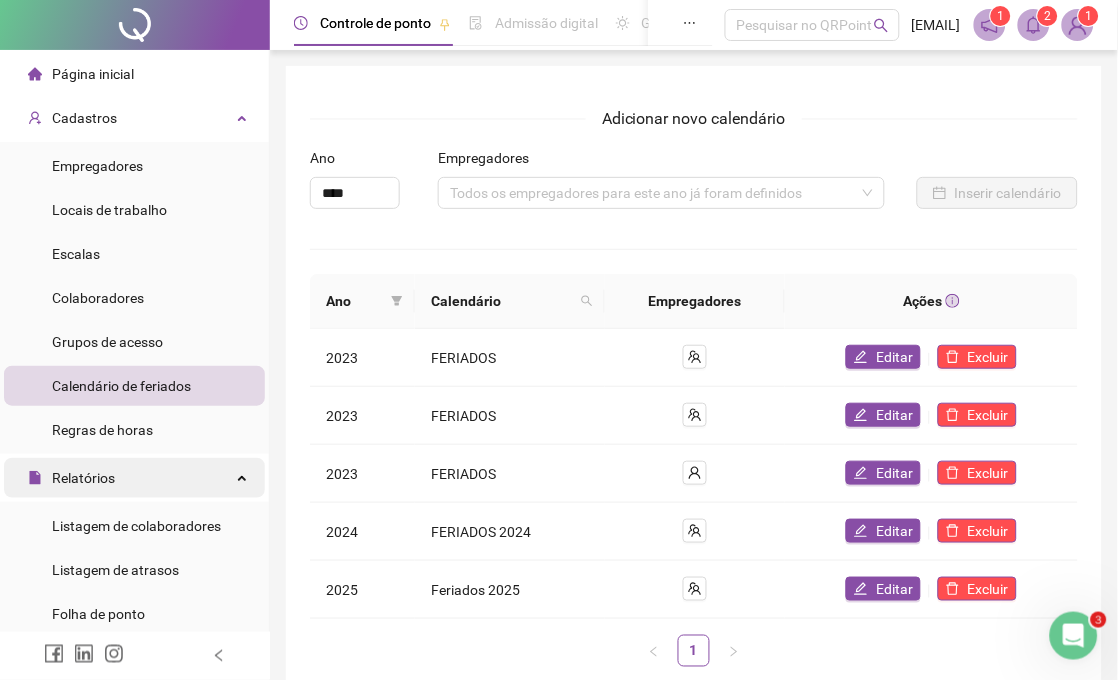 click on "Relatórios" at bounding box center [83, 478] 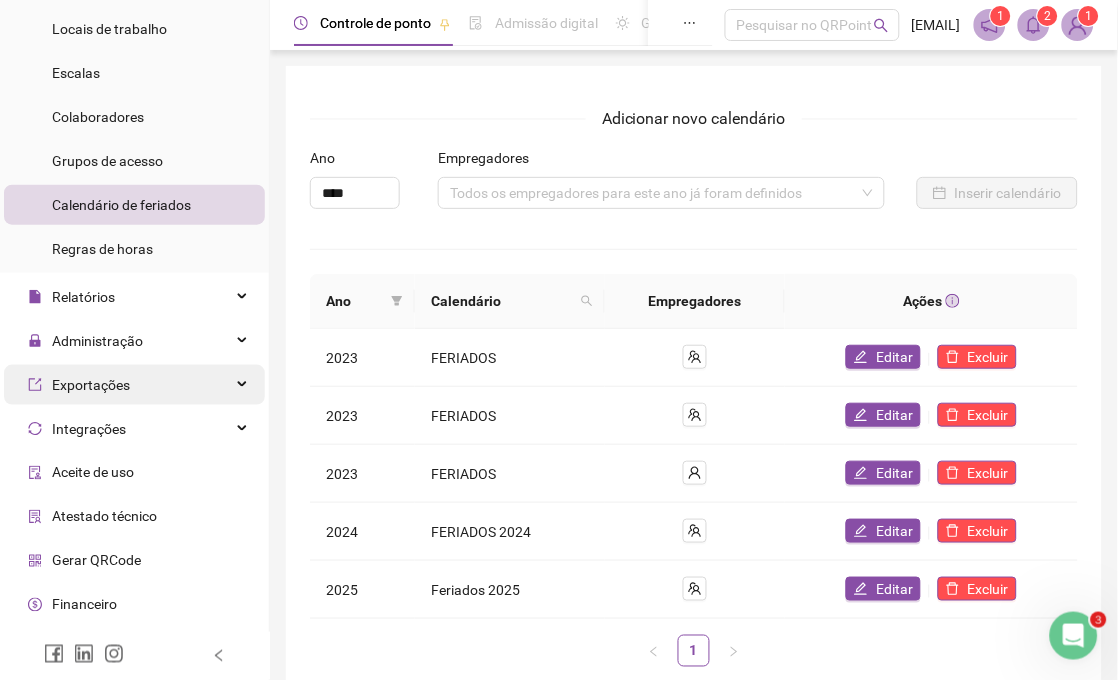 scroll, scrollTop: 217, scrollLeft: 0, axis: vertical 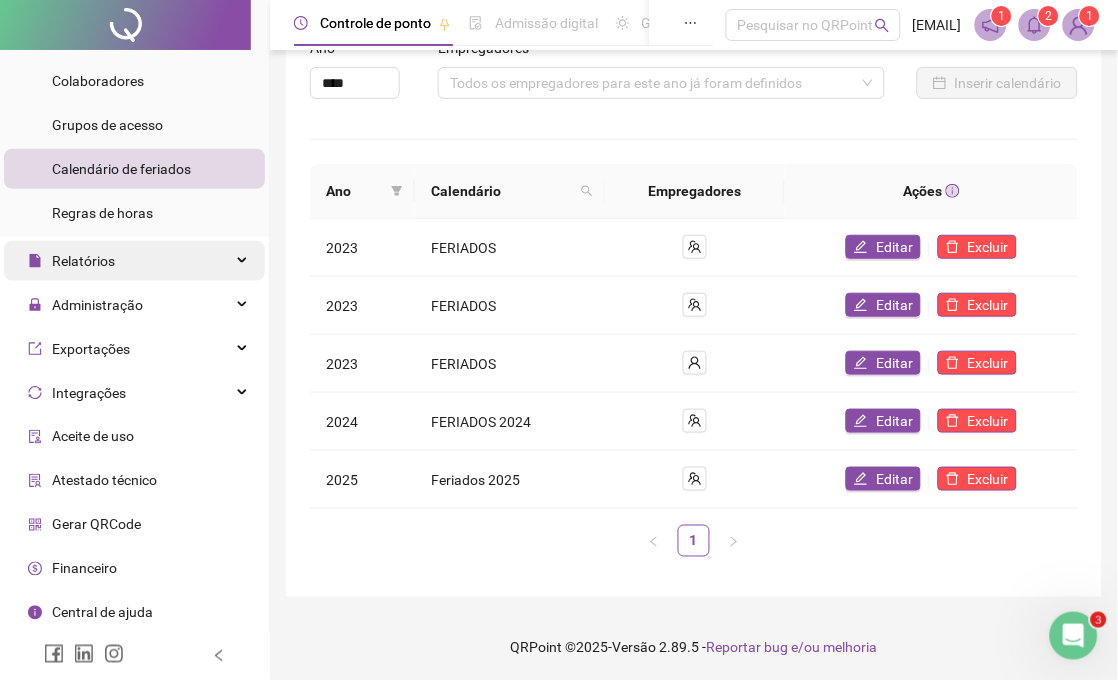 click on "Relatórios" at bounding box center (134, 261) 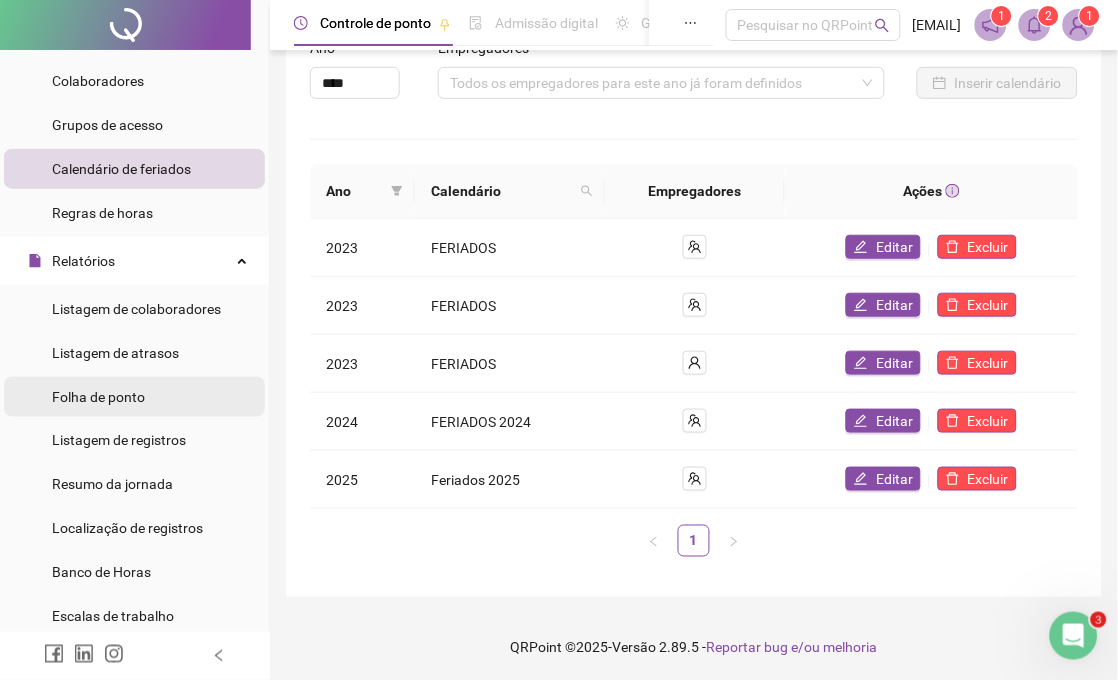 click on "Folha de ponto" at bounding box center (98, 397) 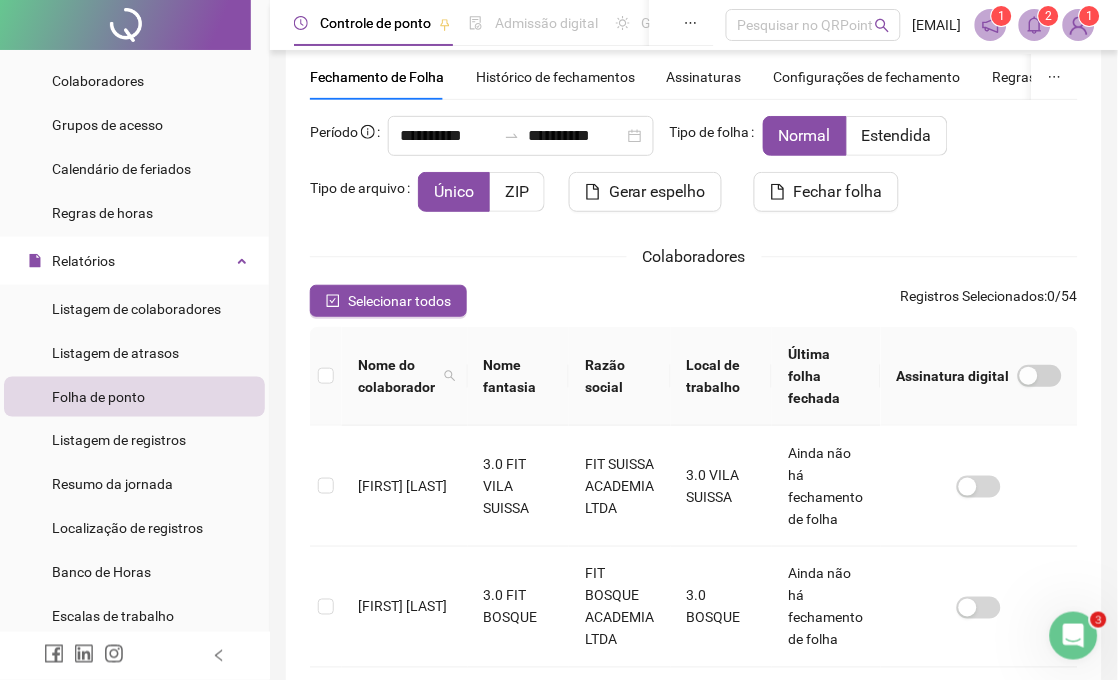 scroll, scrollTop: 104, scrollLeft: 0, axis: vertical 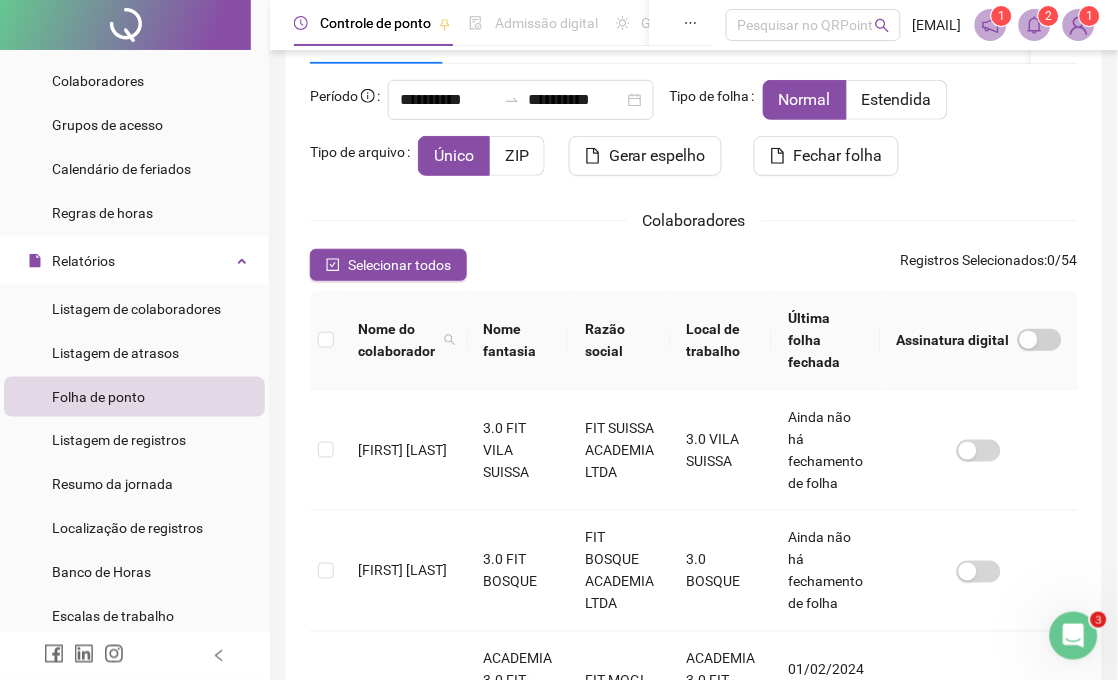 click on "Nome fantasia" at bounding box center (519, 340) 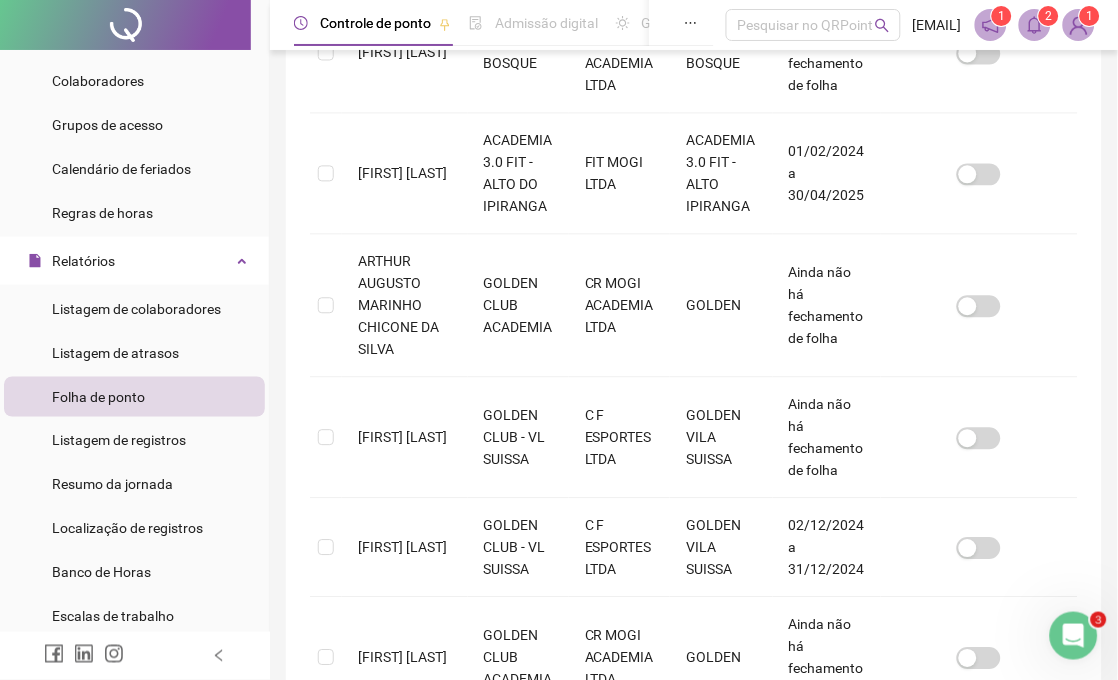 scroll, scrollTop: 142, scrollLeft: 0, axis: vertical 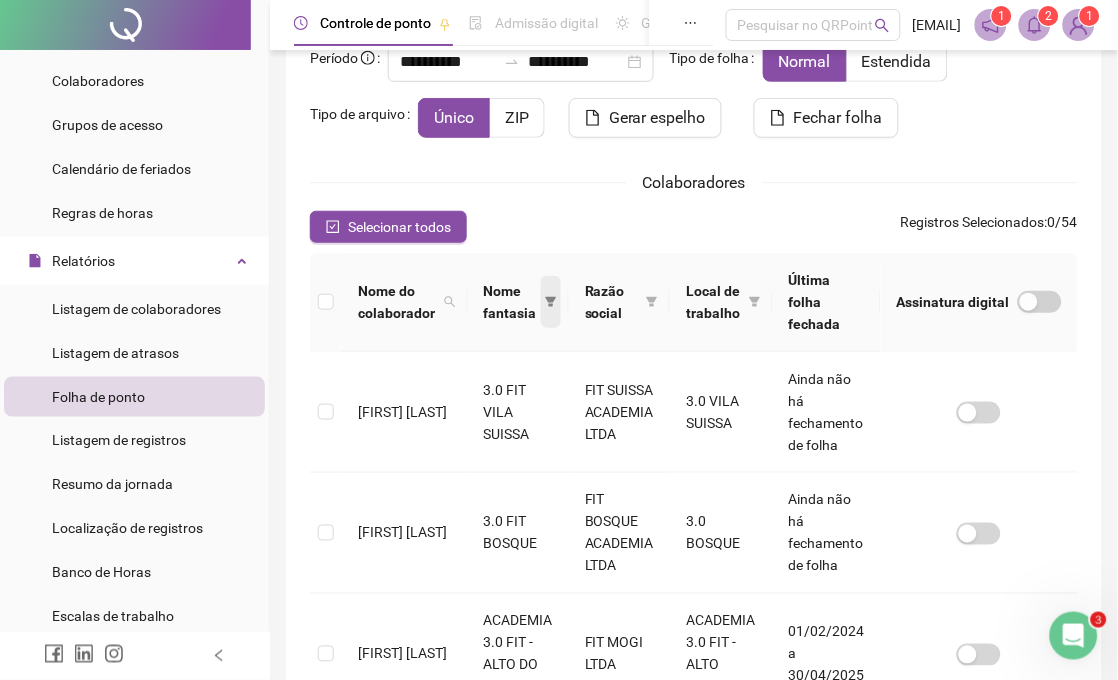 click 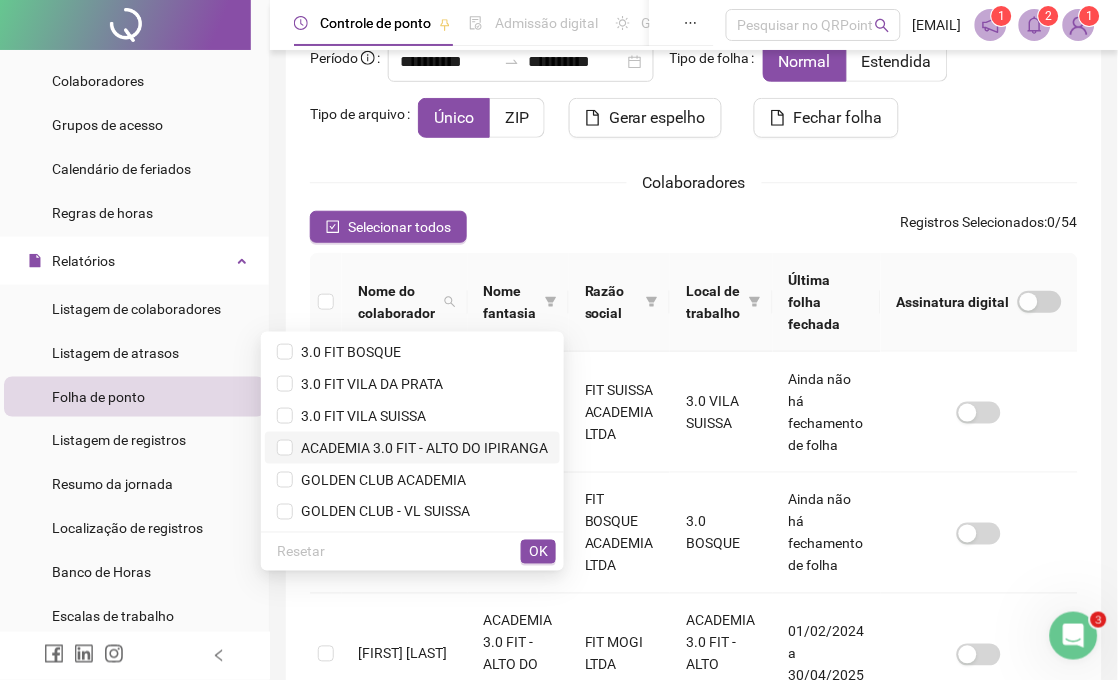 click on "ACADEMIA 3.0 FIT - ALTO DO IPIRANGA" at bounding box center [412, 448] 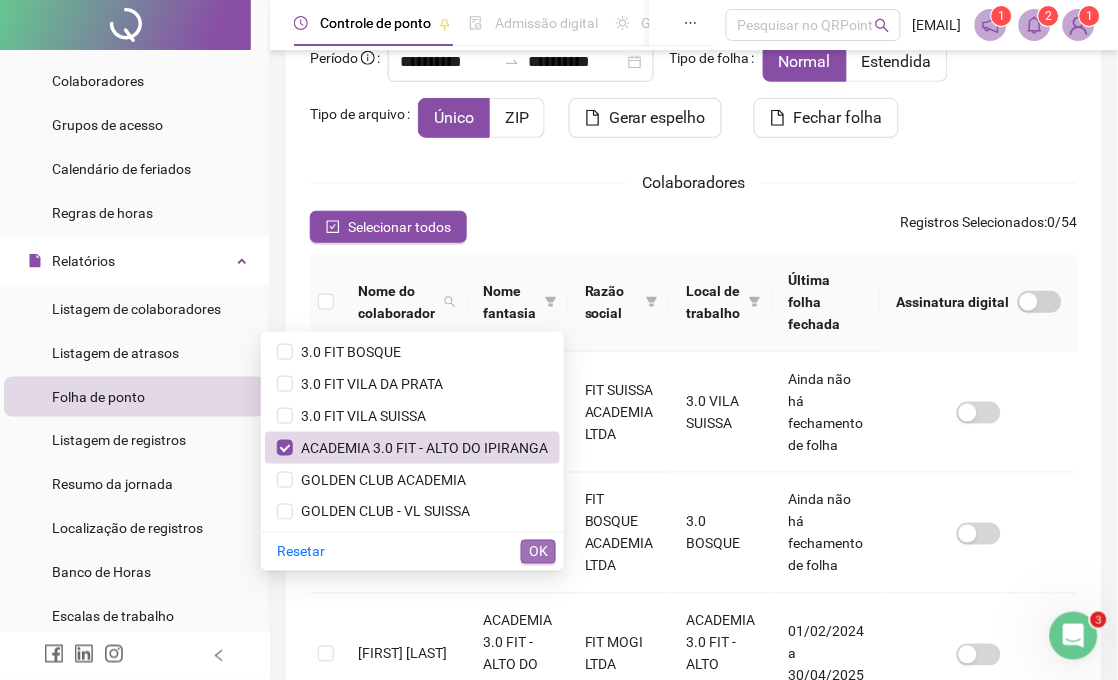 click on "OK" at bounding box center (538, 552) 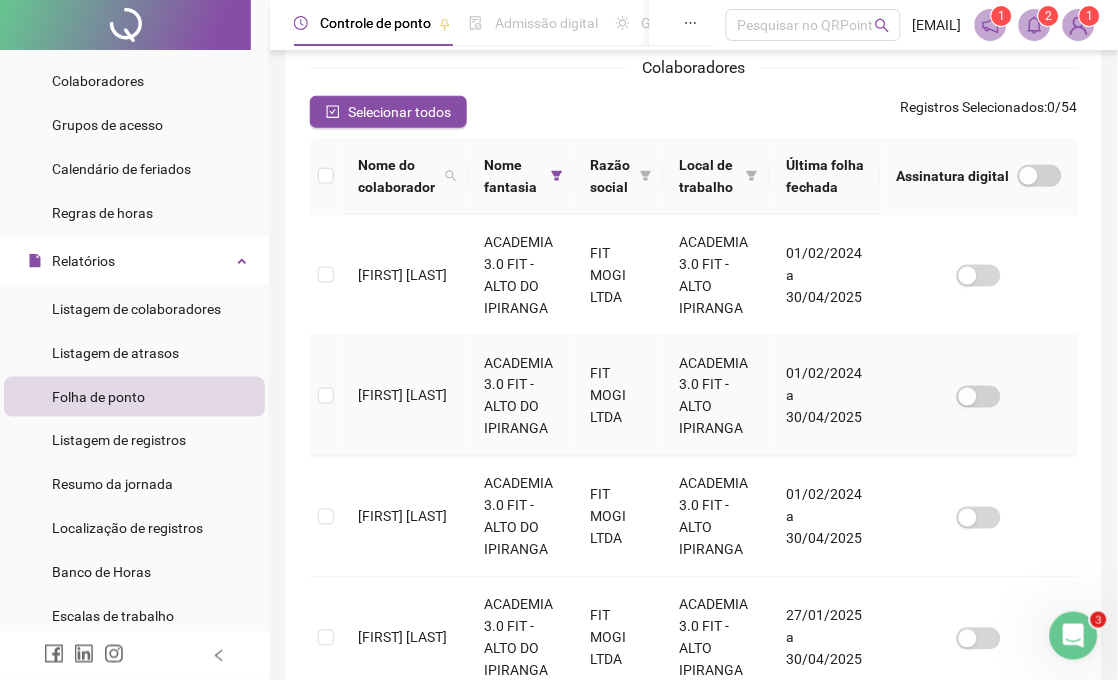 scroll, scrollTop: 326, scrollLeft: 0, axis: vertical 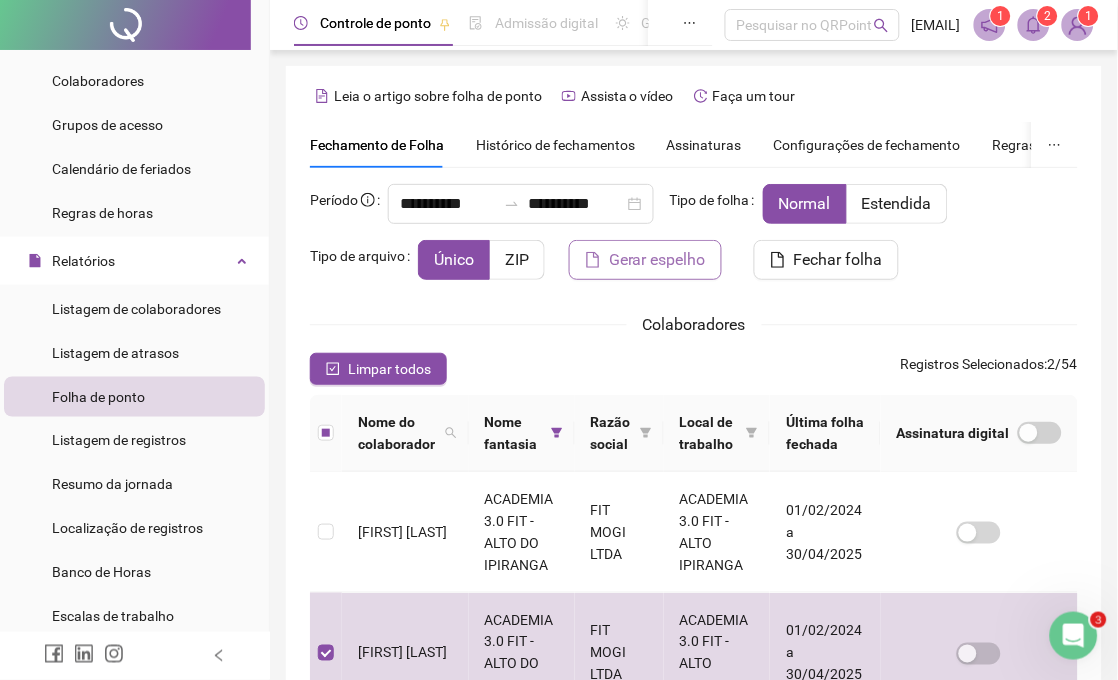 click on "Gerar espelho" at bounding box center (645, 260) 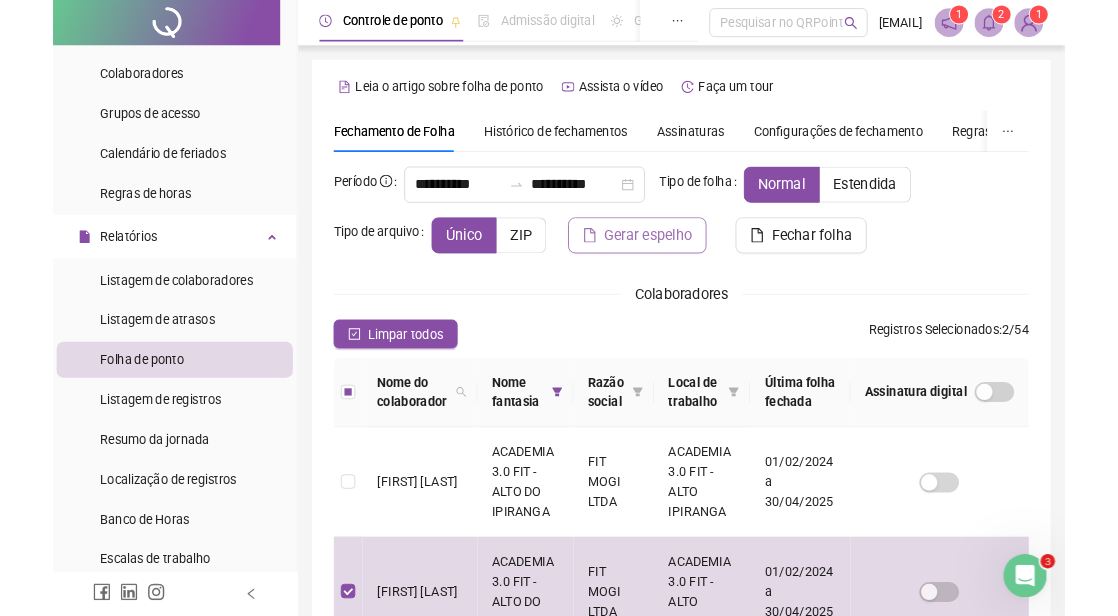 scroll, scrollTop: 104, scrollLeft: 0, axis: vertical 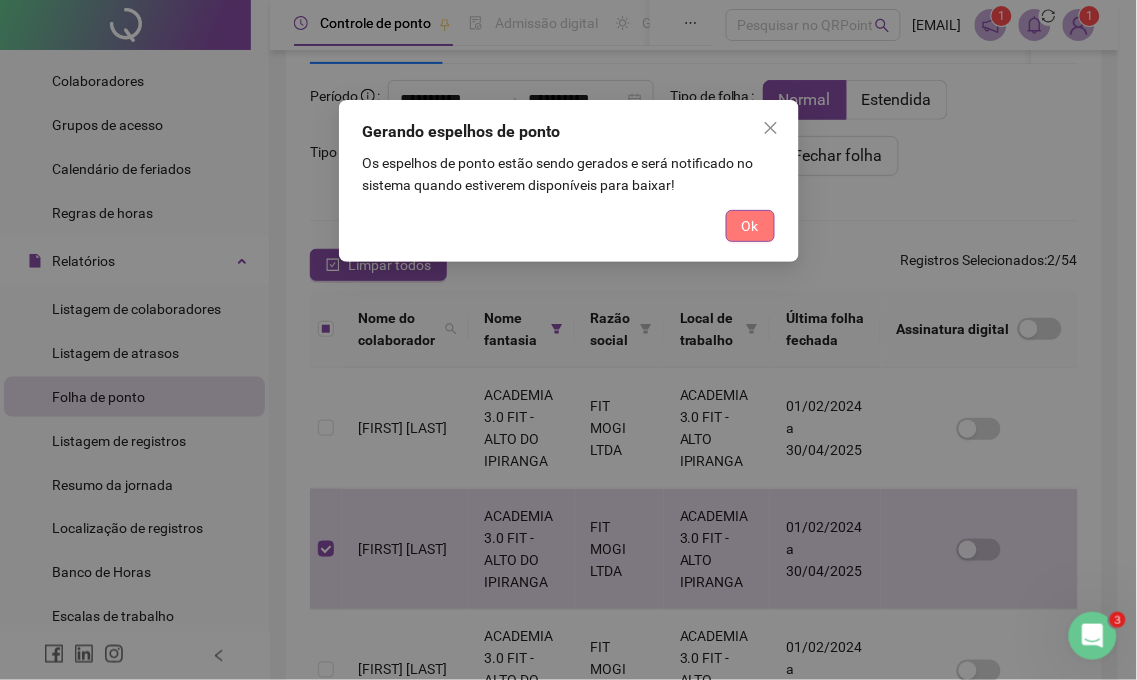 click on "Ok" at bounding box center [750, 226] 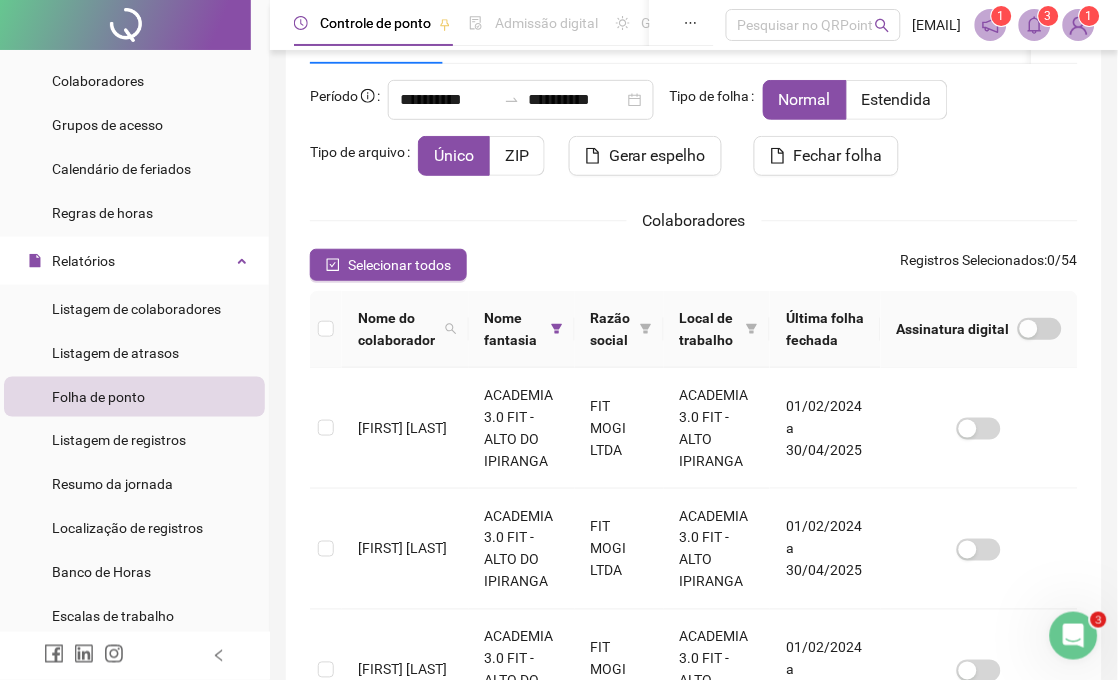 click at bounding box center [1035, 25] 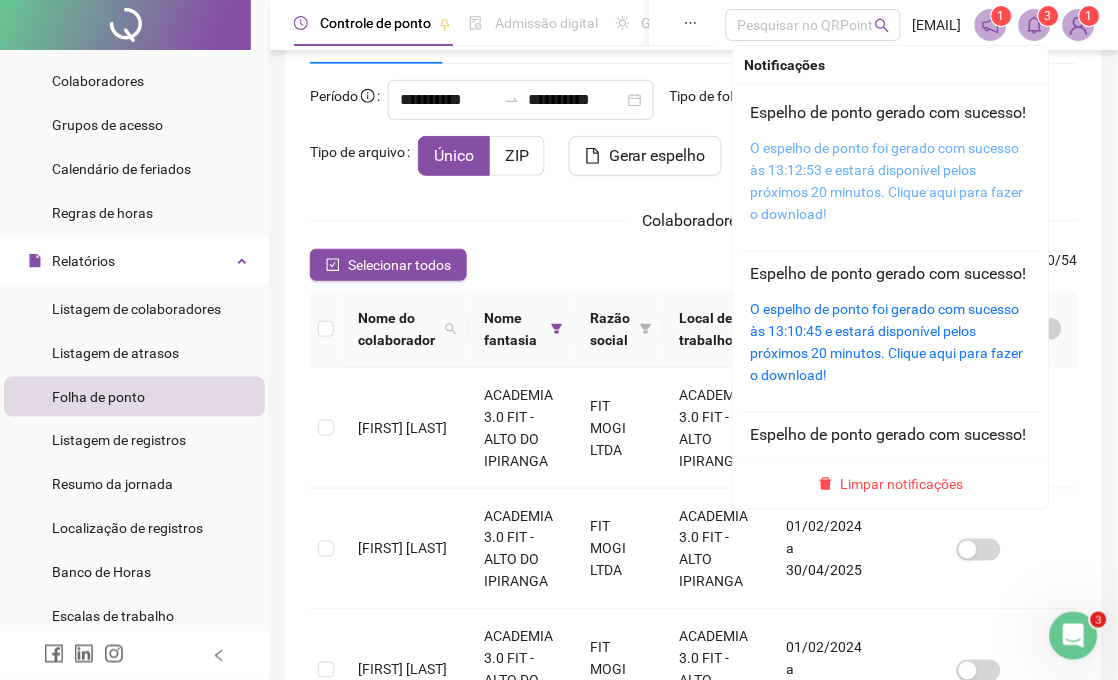 click on "O espelho de ponto foi gerado com sucesso às 13:12:53 e estará disponível pelos próximos 20 minutos.
Clique aqui para fazer o download!" at bounding box center (887, 181) 